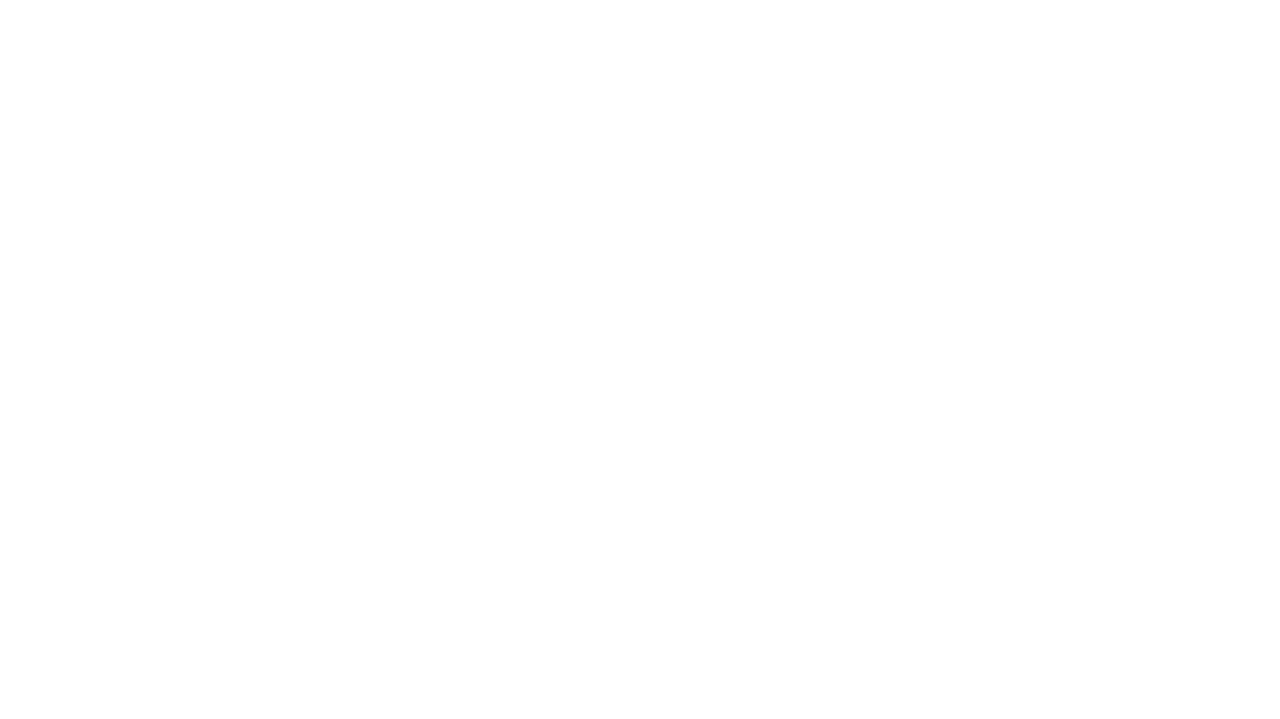scroll, scrollTop: 0, scrollLeft: 0, axis: both 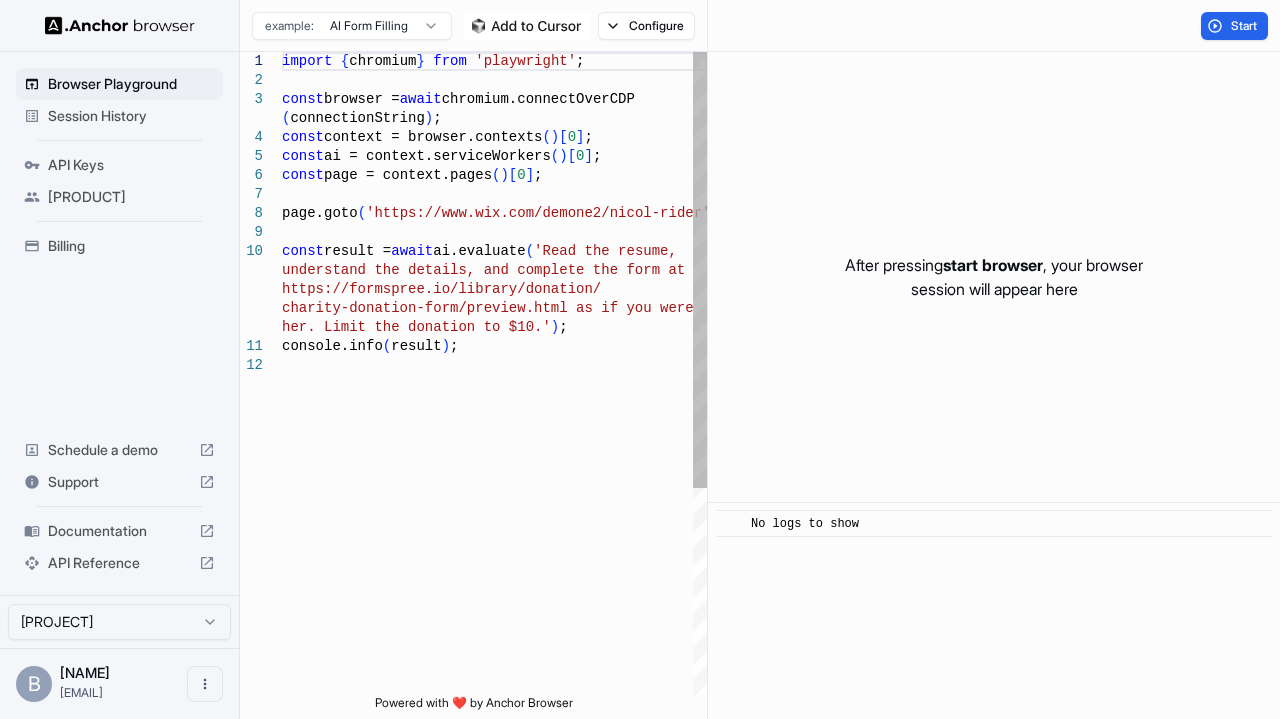click on "import   {  chromium  }   from   'playwright' ; const  browser =  await  chromium.connectOverCDP ( connectionString ) ; const  context = browser.contexts ( ) [ 0 ] ; const  ai = context.serviceWorkers ( ) [ 0 ] ; const  page = context.pages ( ) [ 0 ] ; page.goto ( 'https://www.wix.com/demone2/nicol-rider' ) ; const  result =  await  ai.evaluate ( 'Read the resume,  understand the details, and complete the form at  https://formspree.io/library/donation/ charity-donation-form/preview.html as if you were  her. Limit the donation to $10.' ) ; console.info ( result ) ;" at bounding box center (494, 525) 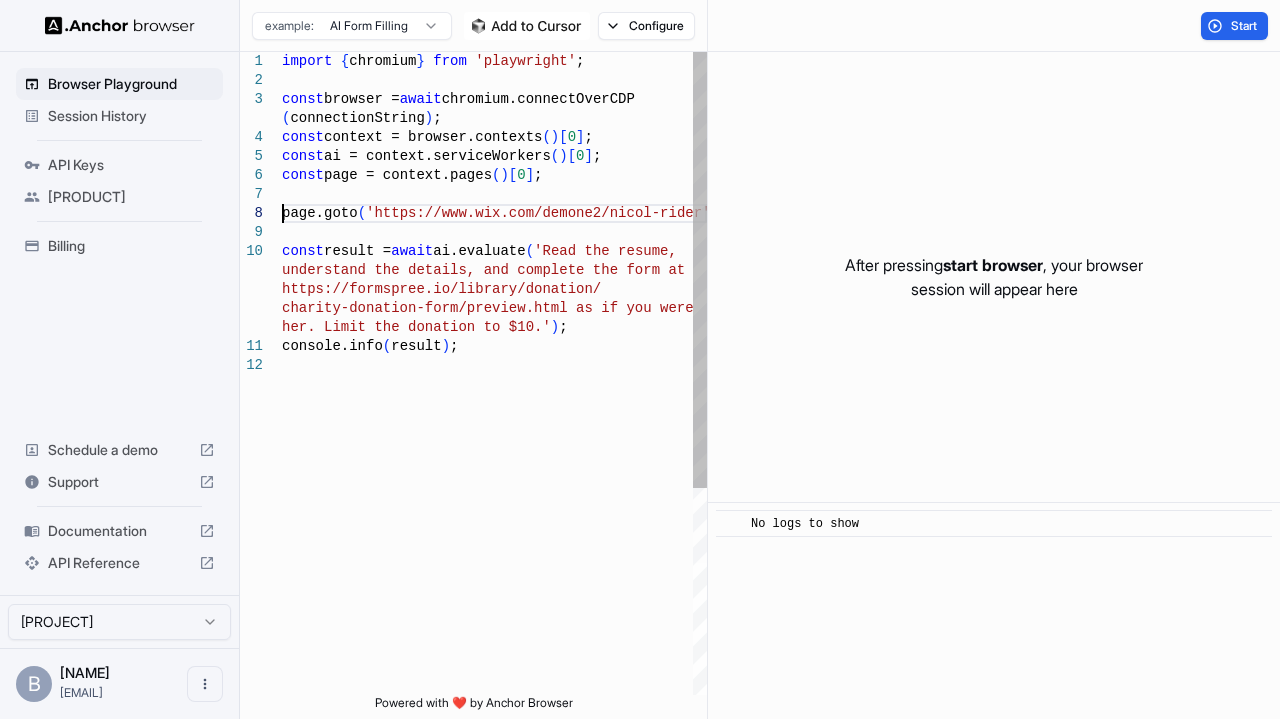 scroll, scrollTop: 0, scrollLeft: 0, axis: both 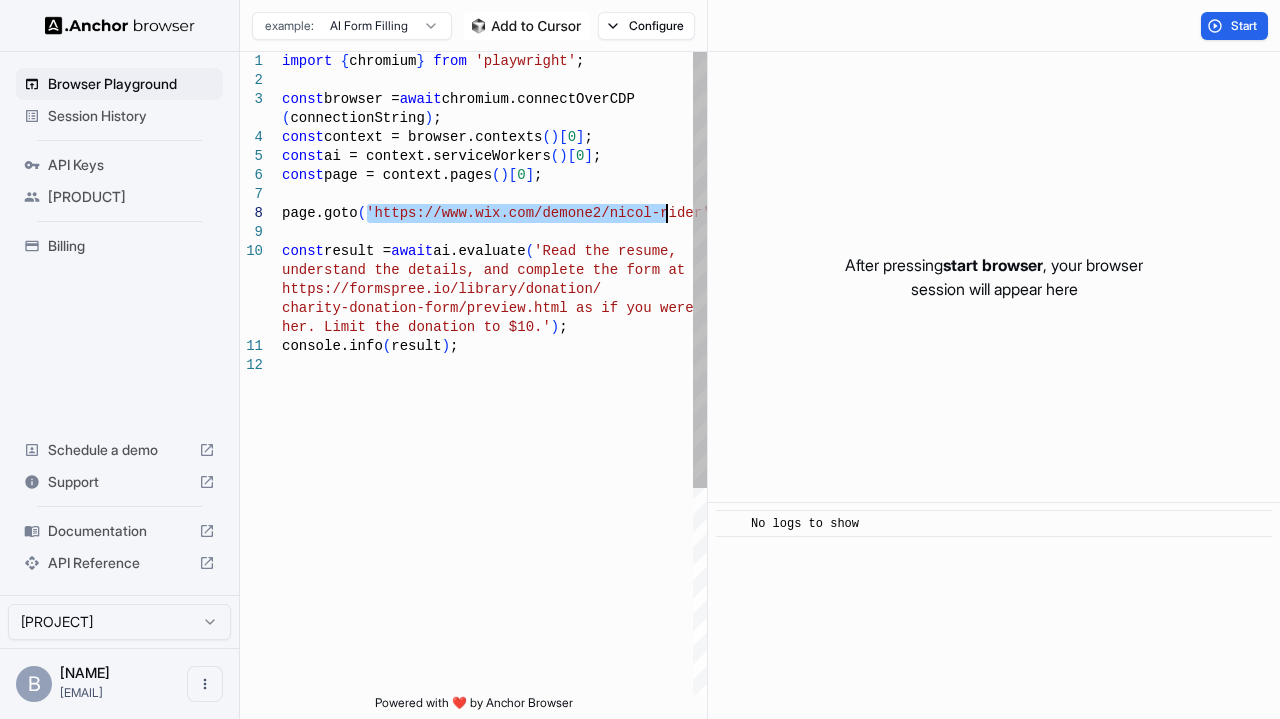 drag, startPoint x: 365, startPoint y: 214, endPoint x: 666, endPoint y: 216, distance: 301.00665 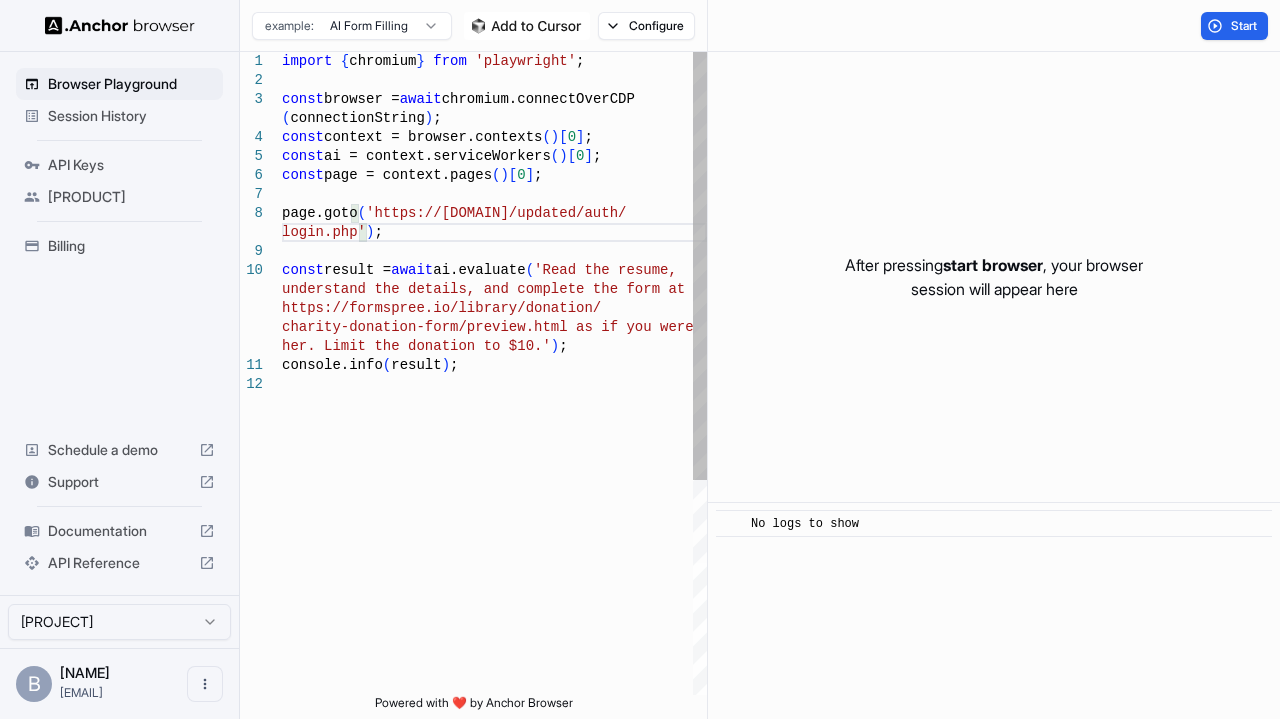 click on "import   {  chromium  }   from   'playwright' ; const  browser =  await  chromium.connectOverCDP ( connectionString ) ; const  context = browser.contexts ( ) [ 0 ] ; const  ai = context.serviceWorkers ( ) [ 0 ] ; const  page = context.pages ( ) [ 0 ] ; page.goto ( 'https://fro3138.webmo.fr/updated/auth/ const  result =  await  ai.evaluate ( 'Read the resume,  understand the details, and complete the form at  https://formspree.io/library/donation/ charity-donation-form/preview.html as if you were  her. Limit the donation to $10.' ) ; console.info ( result ) ; login.php' ) ;" at bounding box center [494, 535] 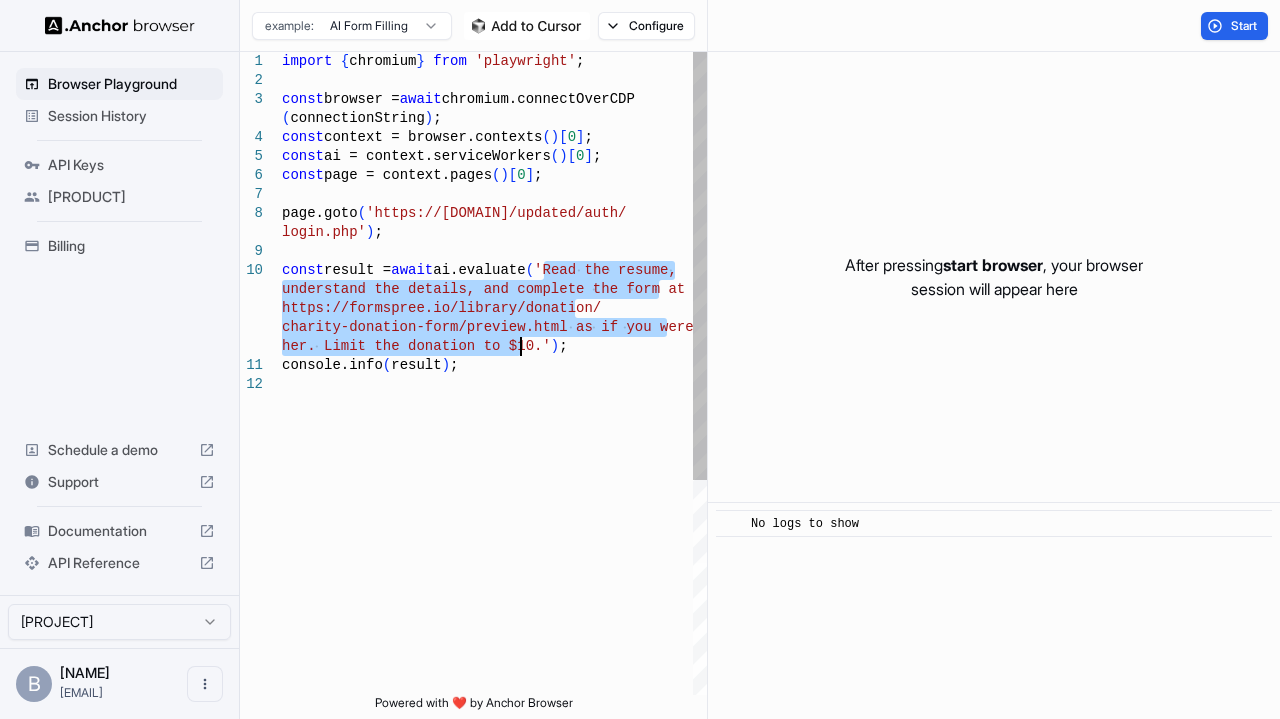 drag, startPoint x: 545, startPoint y: 273, endPoint x: 521, endPoint y: 349, distance: 79.69943 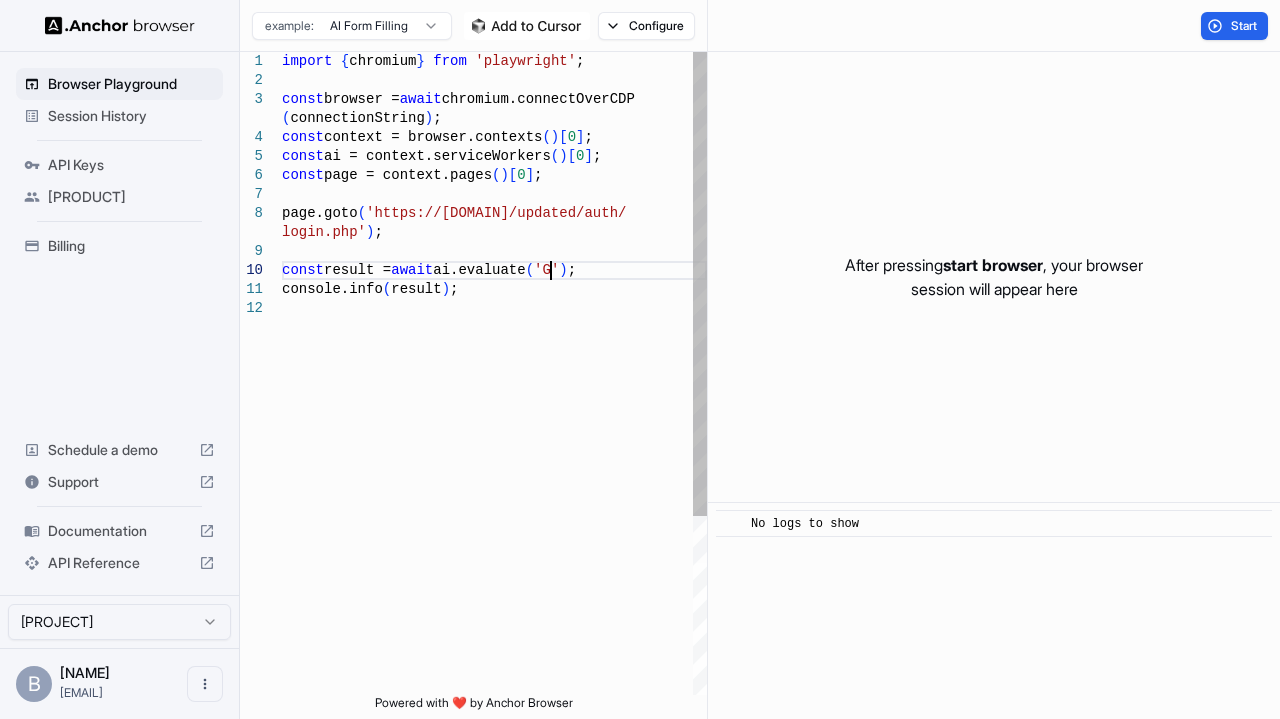 scroll, scrollTop: 20, scrollLeft: 0, axis: vertical 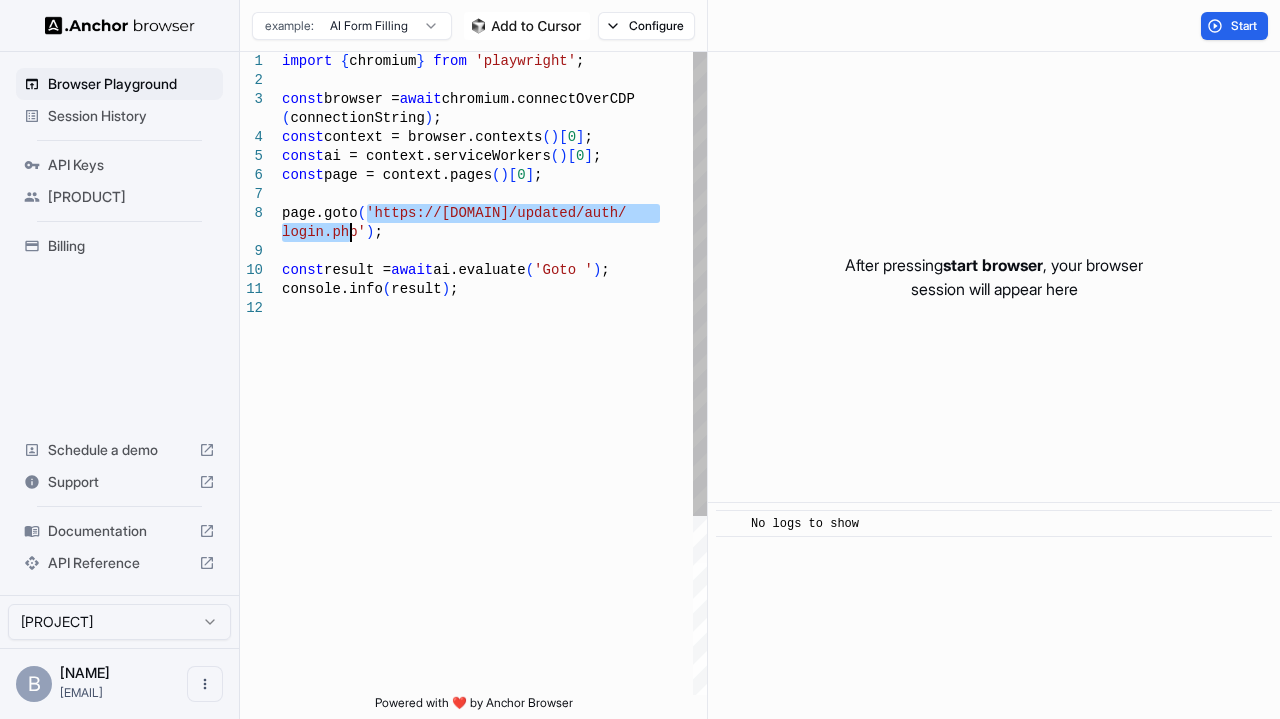 drag, startPoint x: 366, startPoint y: 213, endPoint x: 350, endPoint y: 232, distance: 24.839485 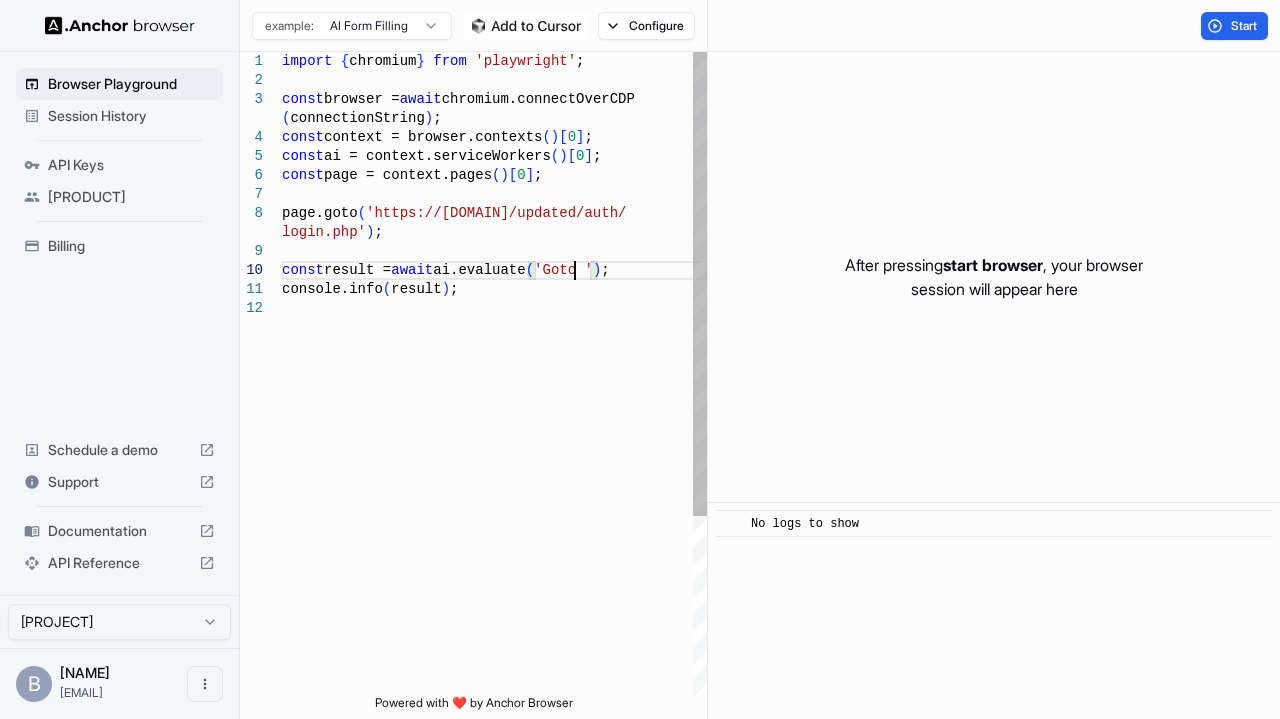 click on "import   {  chromium  }   from   'playwright' ; const  browser =  await  chromium.connectOverCDP ( connectionString ) ; const  context = browser.contexts ( ) [ 0 ] ; const  ai = context.serviceWorkers ( ) [ 0 ] ; const  page = context.pages ( ) [ 0 ] ; page.goto ( 'https://fro3138.webmo.fr/updated/auth/ const  result =  await  ai.evaluate ( 'Goto ' ) ; console.info ( result ) ; login.php' ) ;" at bounding box center [494, 497] 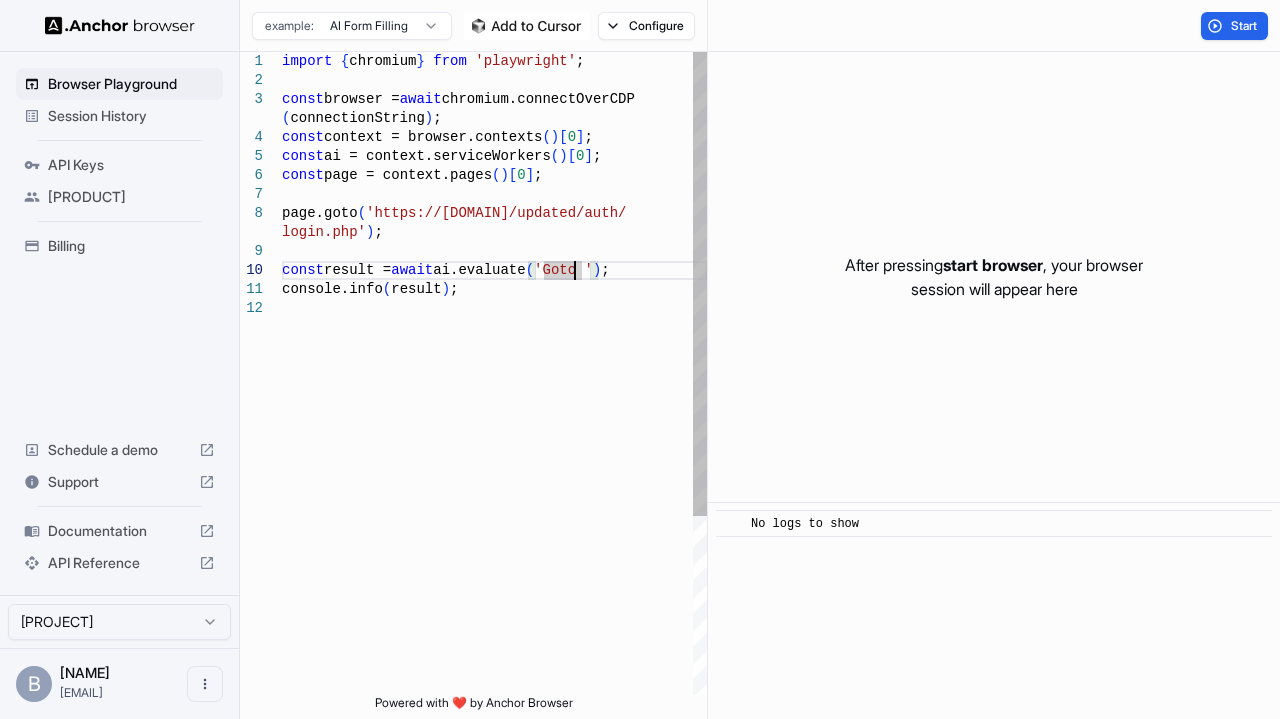 click on "import   {  chromium  }   from   'playwright' ; const  browser =  await  chromium.connectOverCDP ( connectionString ) ; const  context = browser.contexts ( ) [ 0 ] ; const  ai = context.serviceWorkers ( ) [ 0 ] ; const  page = context.pages ( ) [ 0 ] ; page.goto ( 'https://fro3138.webmo.fr/updated/auth/ const  result =  await  ai.evaluate ( 'Goto ' ) ; console.info ( result ) ; login.php' ) ;" at bounding box center [494, 497] 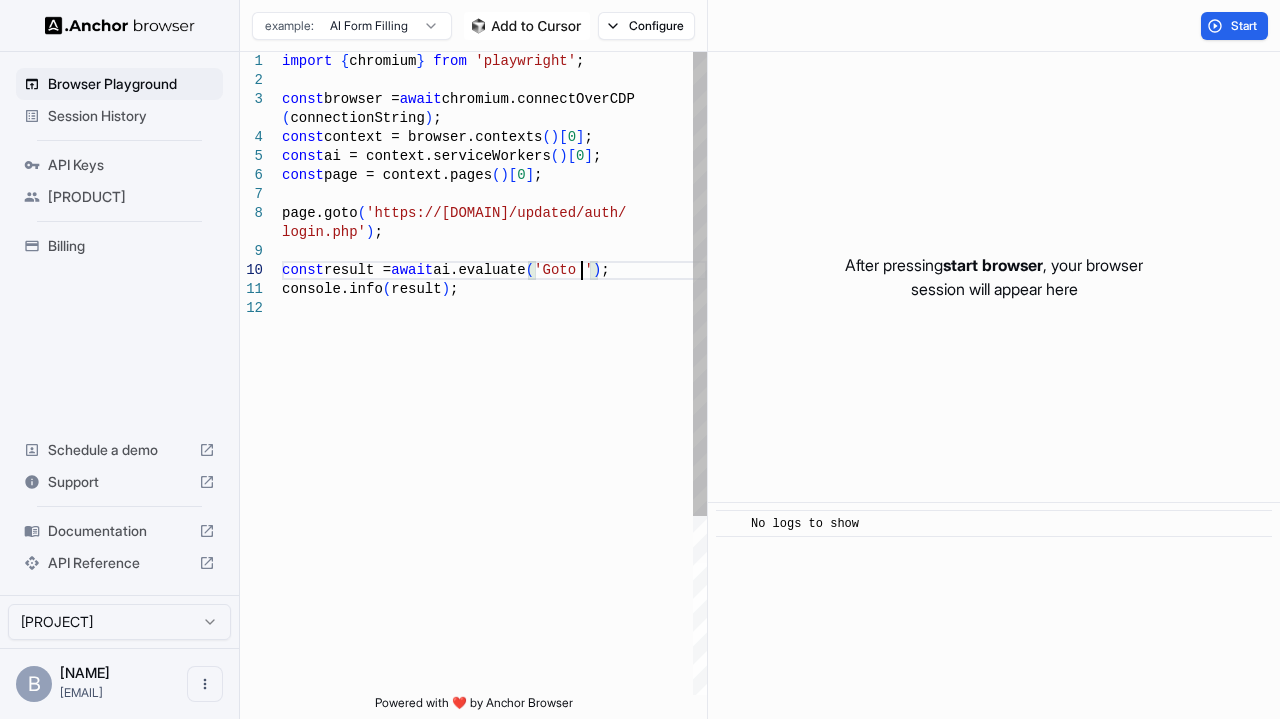 click on "import   {  chromium  }   from   'playwright' ; const  browser =  await  chromium.connectOverCDP ( connectionString ) ; const  context = browser.contexts ( ) [ 0 ] ; const  ai = context.serviceWorkers ( ) [ 0 ] ; const  page = context.pages ( ) [ 0 ] ; page.goto ( 'https://fro3138.webmo.fr/updated/auth/ const  result =  await  ai.evaluate ( 'Goto ' ) ; console.info ( result ) ; login.php' ) ;" at bounding box center (494, 497) 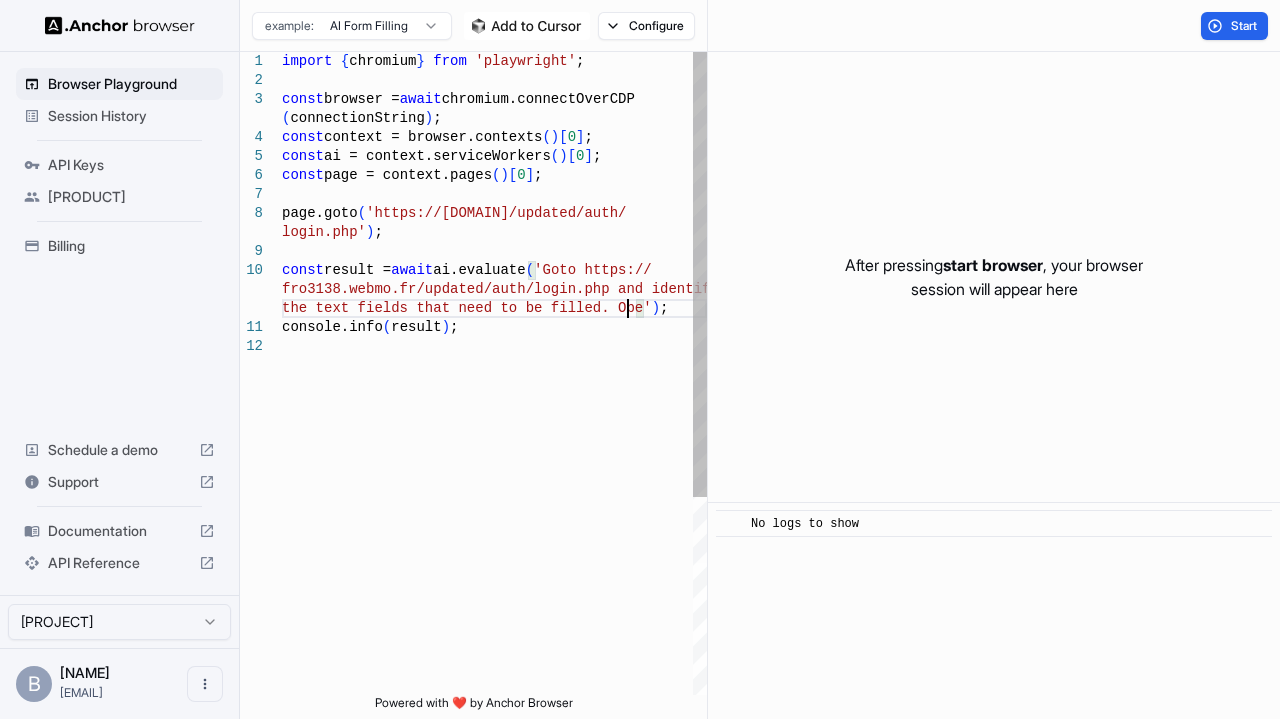 scroll, scrollTop: 73, scrollLeft: 0, axis: vertical 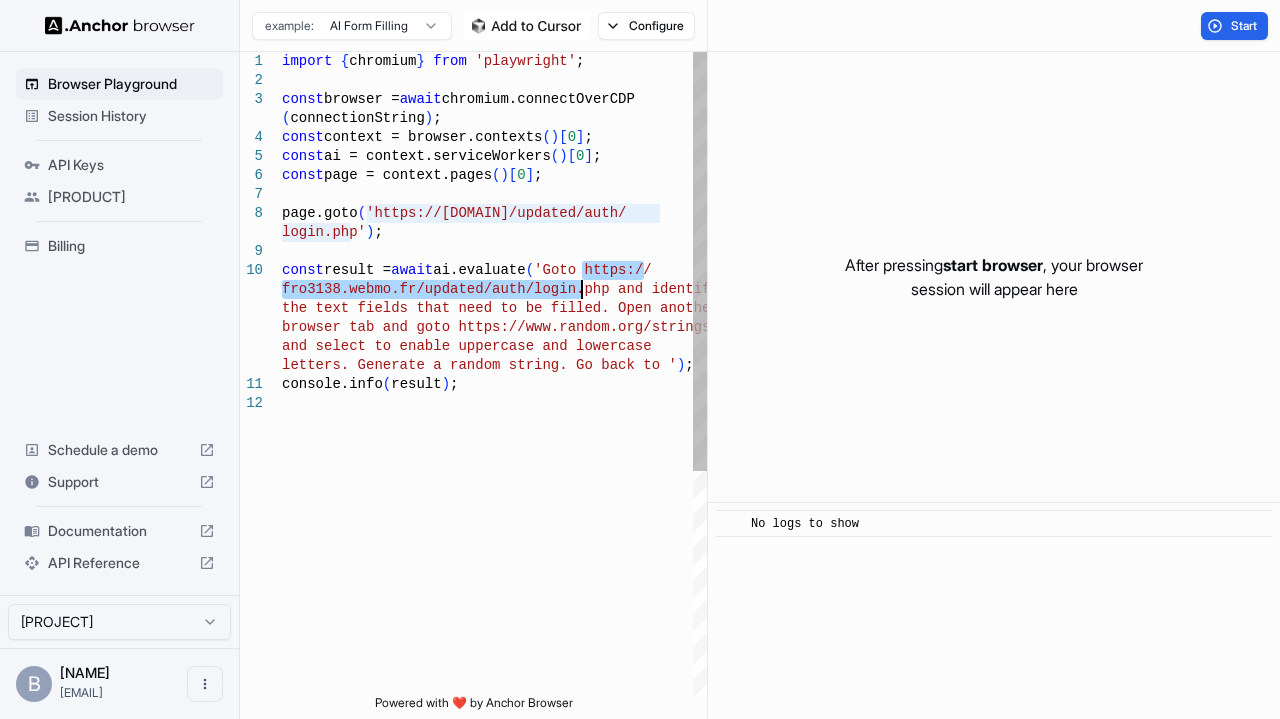 drag, startPoint x: 580, startPoint y: 271, endPoint x: 581, endPoint y: 291, distance: 20.024984 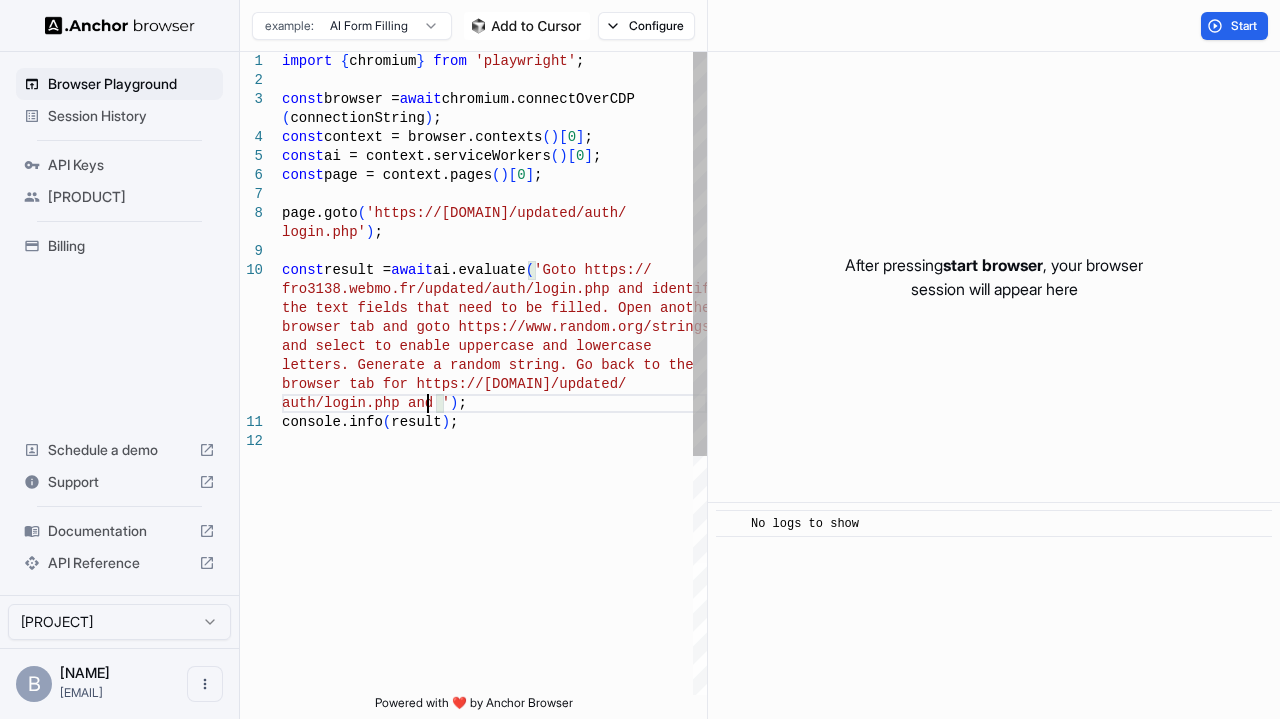 scroll, scrollTop: 172, scrollLeft: 0, axis: vertical 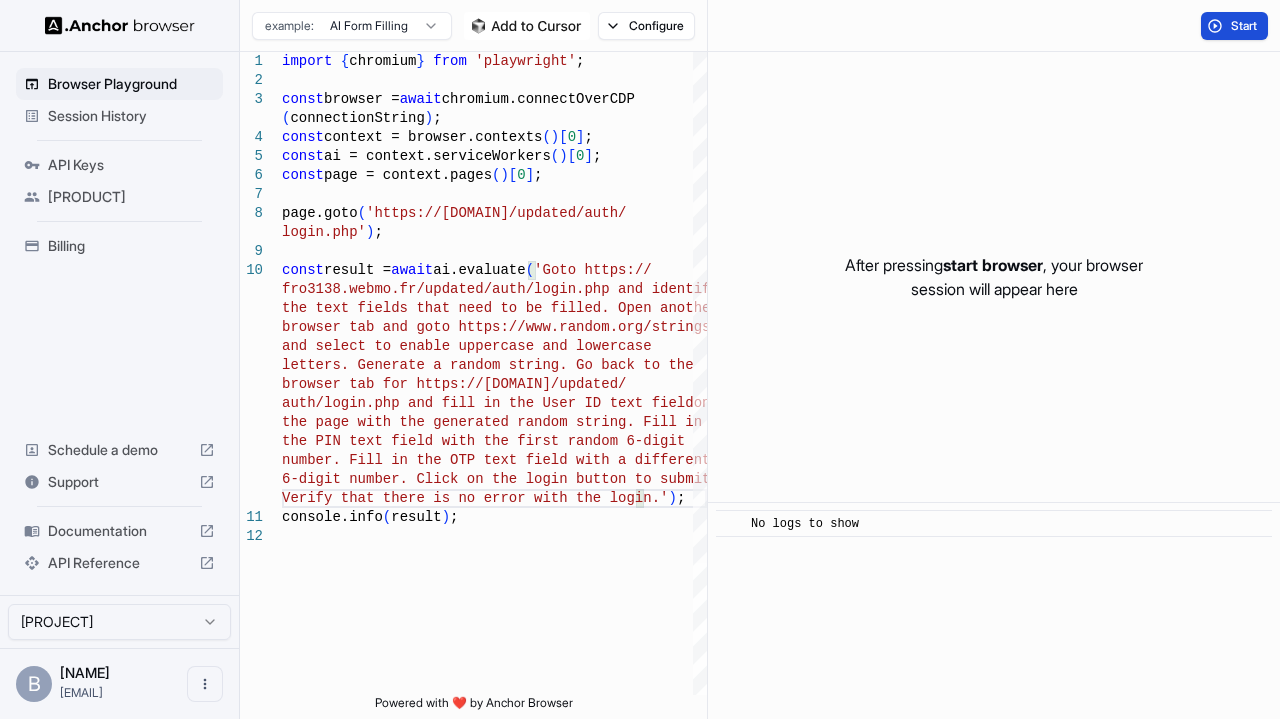 click on "Start" at bounding box center (1234, 26) 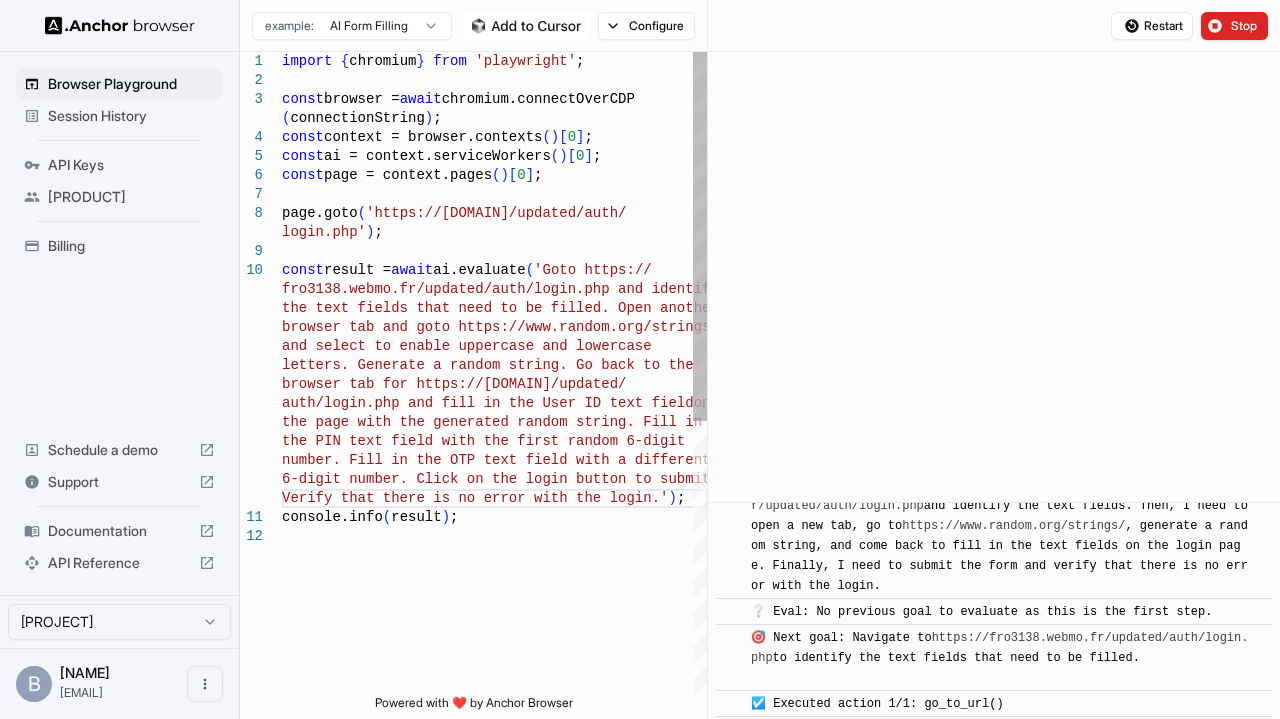 scroll, scrollTop: 592, scrollLeft: 0, axis: vertical 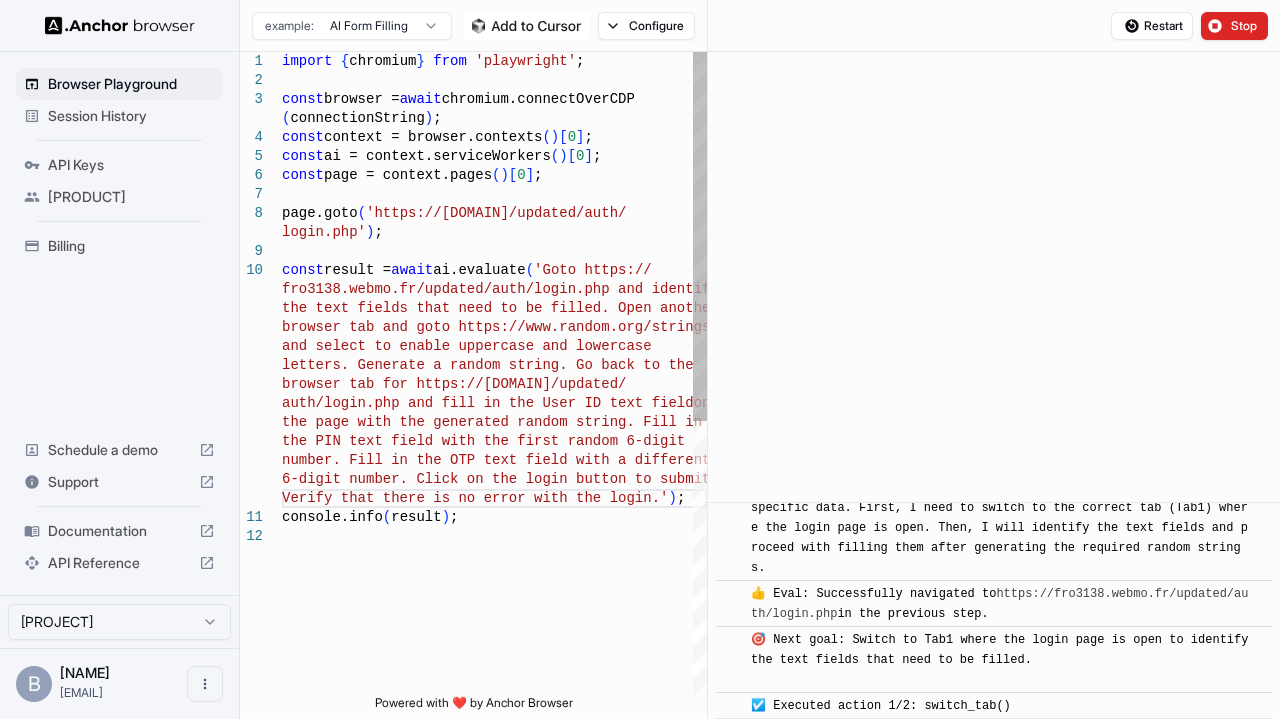 click on "import   {  chromium  }   from   'playwright' ; const  browser =  await  chromium.connectOverCDP ( connectionString ) ; const  context = browser.contexts ( ) [ 0 ] ; const  ai = context.serviceWorkers ( ) [ 0 ] ; const  page = context.pages ( ) [ 0 ] ; page.goto ( 'https://fro3138.webmo.fr/updated/auth/ const  result =  await  ai.evaluate ( 'Goto https:// login.php' ) ; fro3138.webmo.fr/updated/auth/login.php and identi fy  the text fields that need to be filled. Open anoth er  browser tab and goto https://www.random.org/string s/  and select to enable uppercase and lowercase  letters. Generate a random string. Go back to the  browser tab for https://fro3138.webmo.fr/updated/ auth/login.php and fill in the User ID text field  on  the page with the generated random string. Fill in   the PIN text field with the first random 6-digit  number. Fill in the OTP text field with a differen t  t.  ) ; console.info ( ) ;" at bounding box center [494, 611] 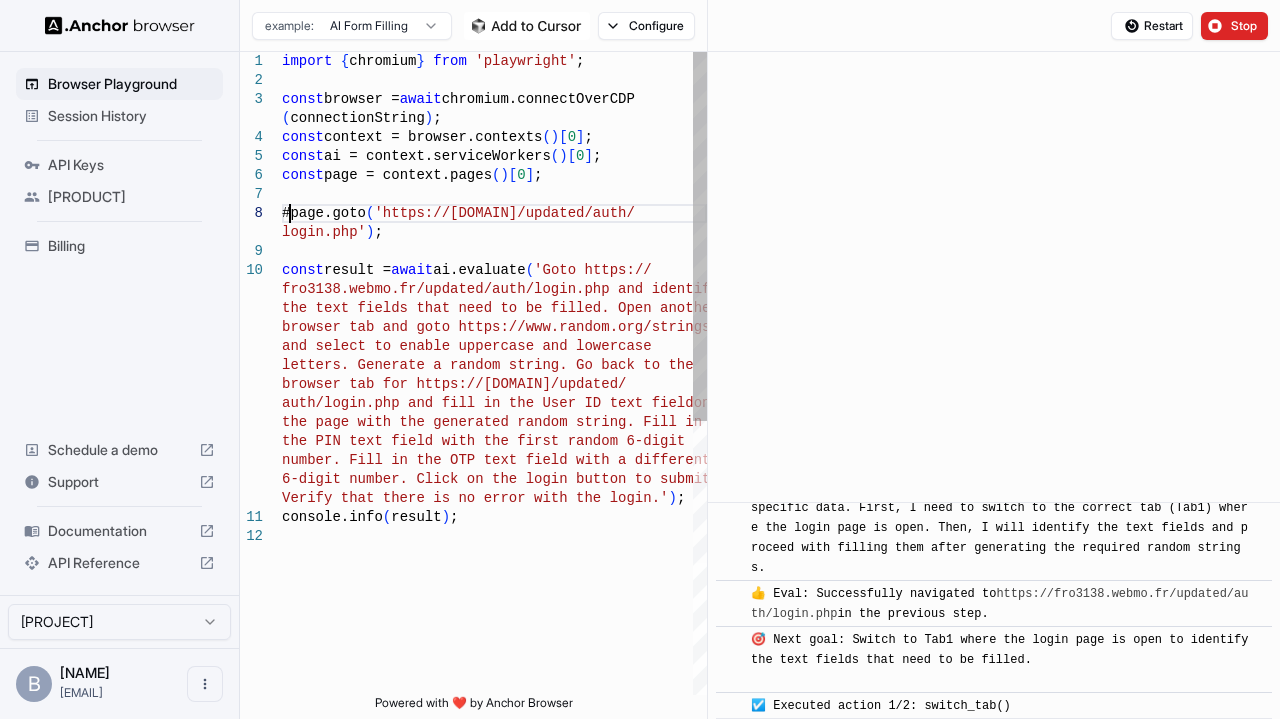 scroll, scrollTop: 153, scrollLeft: 0, axis: vertical 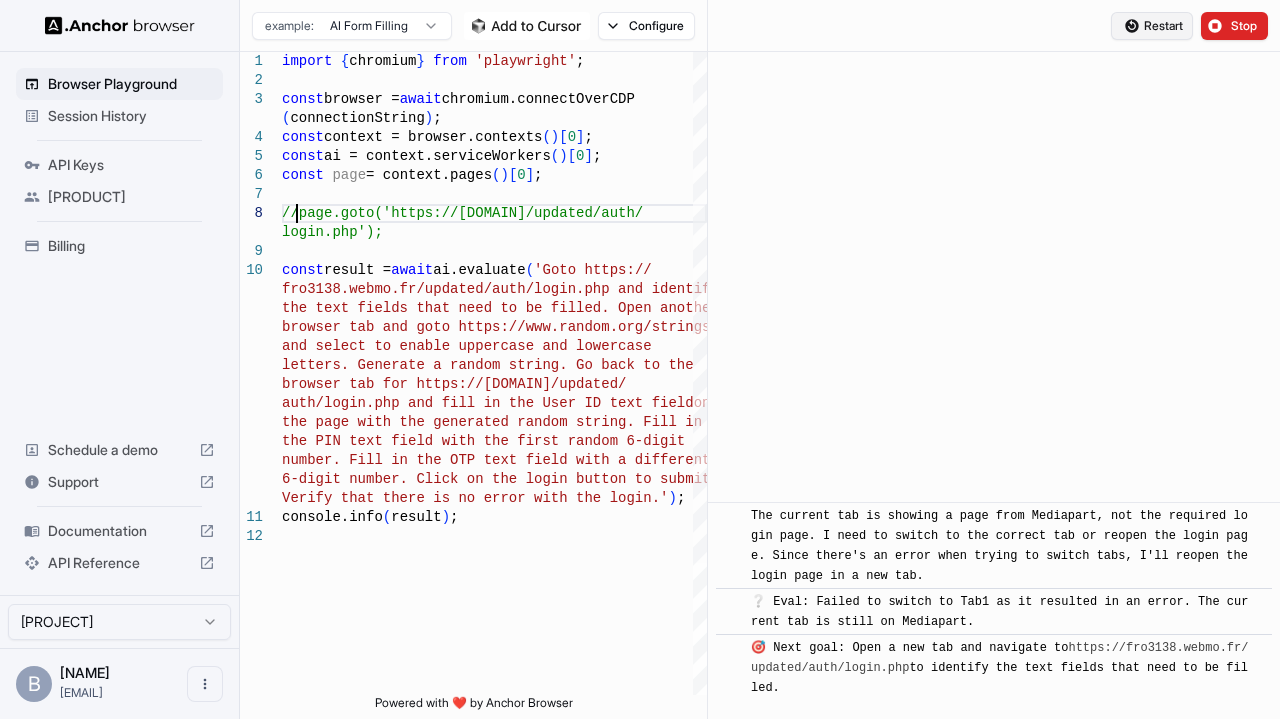 click on "Restart" at bounding box center (1163, 26) 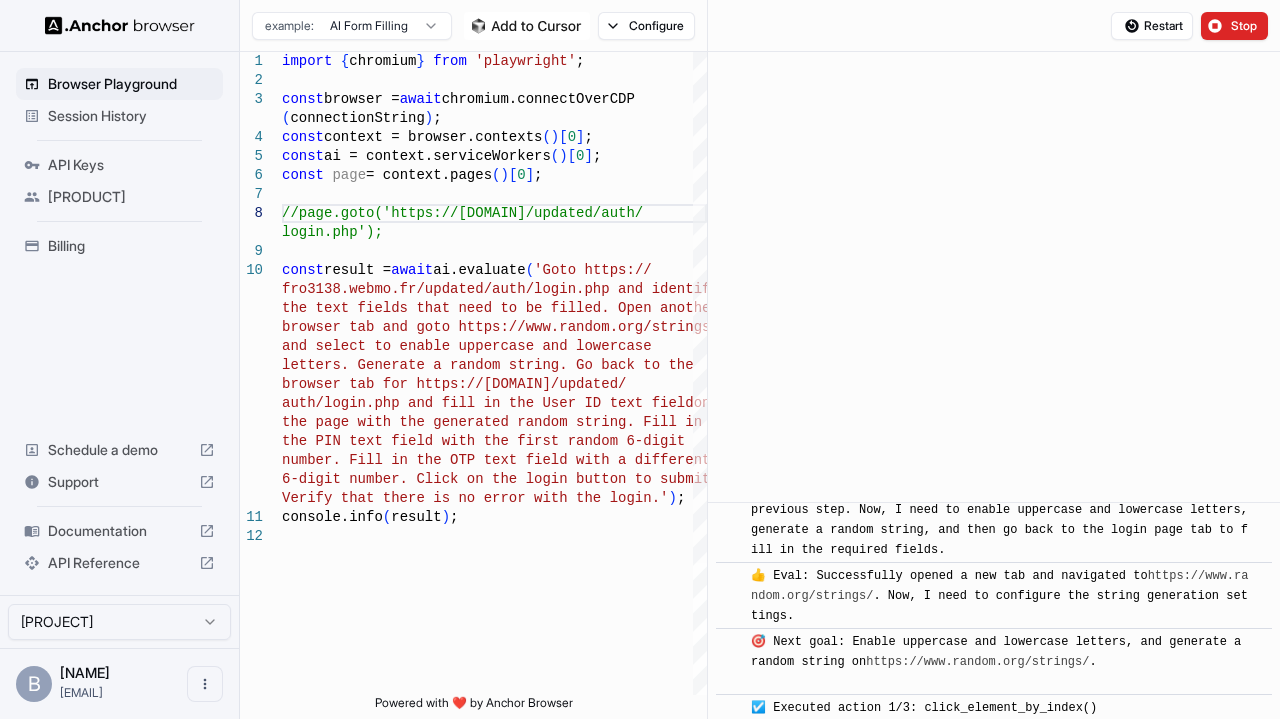 scroll, scrollTop: 1205, scrollLeft: 0, axis: vertical 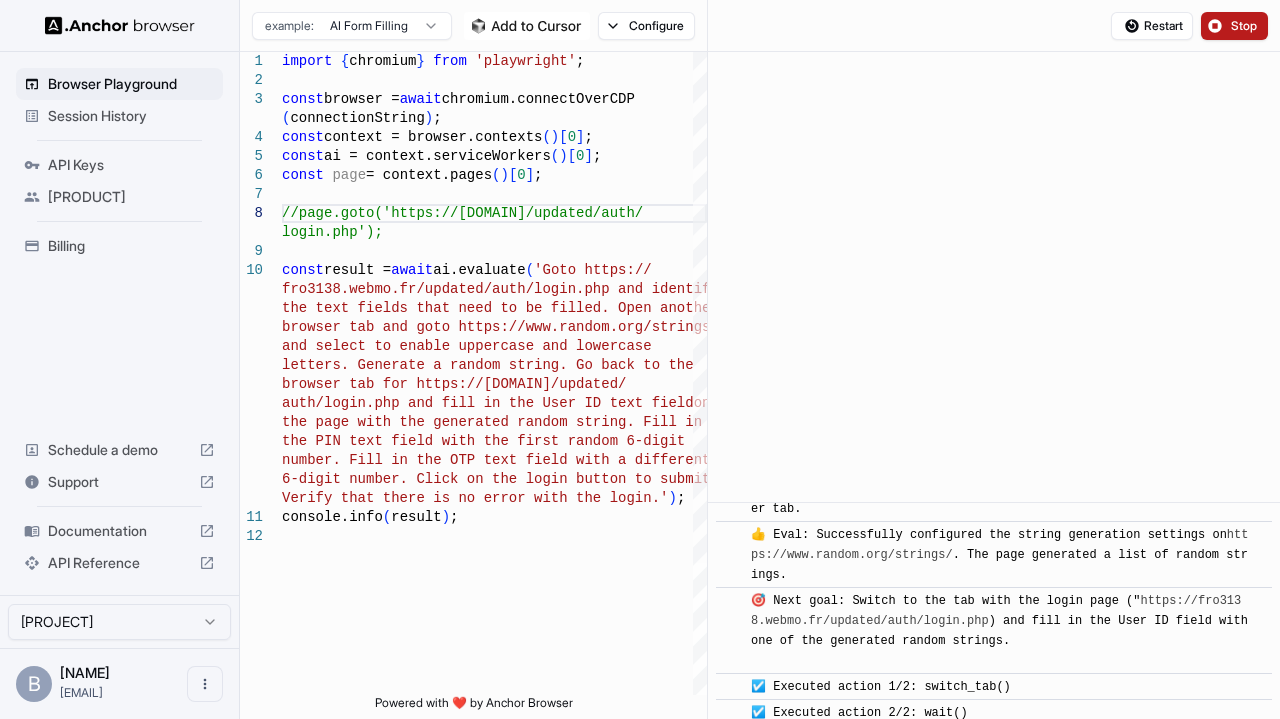 click on "Stop" at bounding box center (1245, 26) 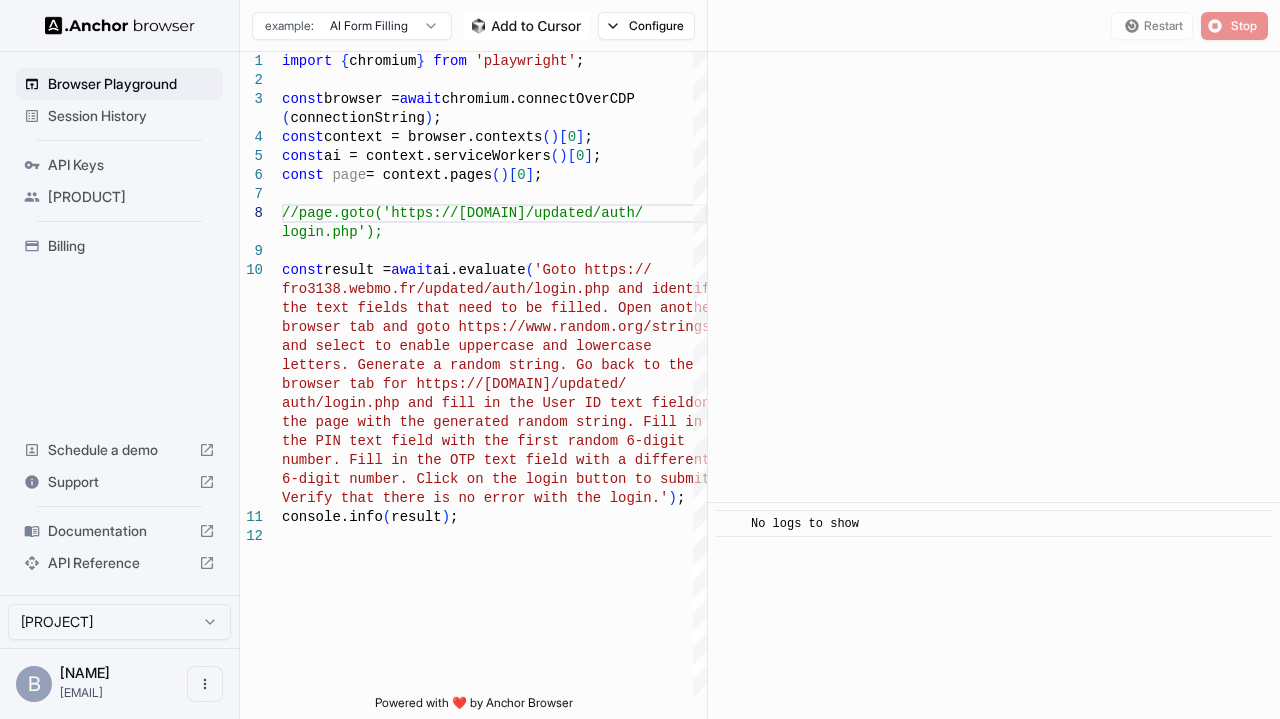 scroll, scrollTop: 0, scrollLeft: 0, axis: both 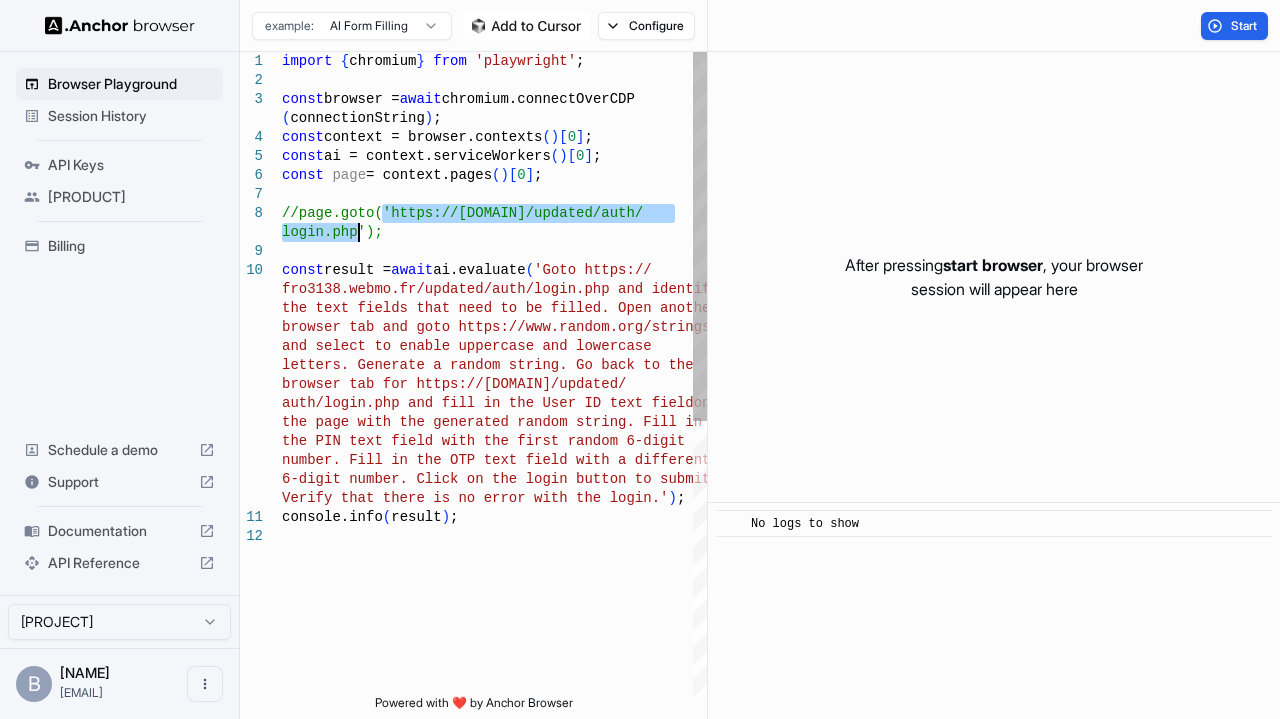 drag, startPoint x: 385, startPoint y: 212, endPoint x: 355, endPoint y: 232, distance: 36.05551 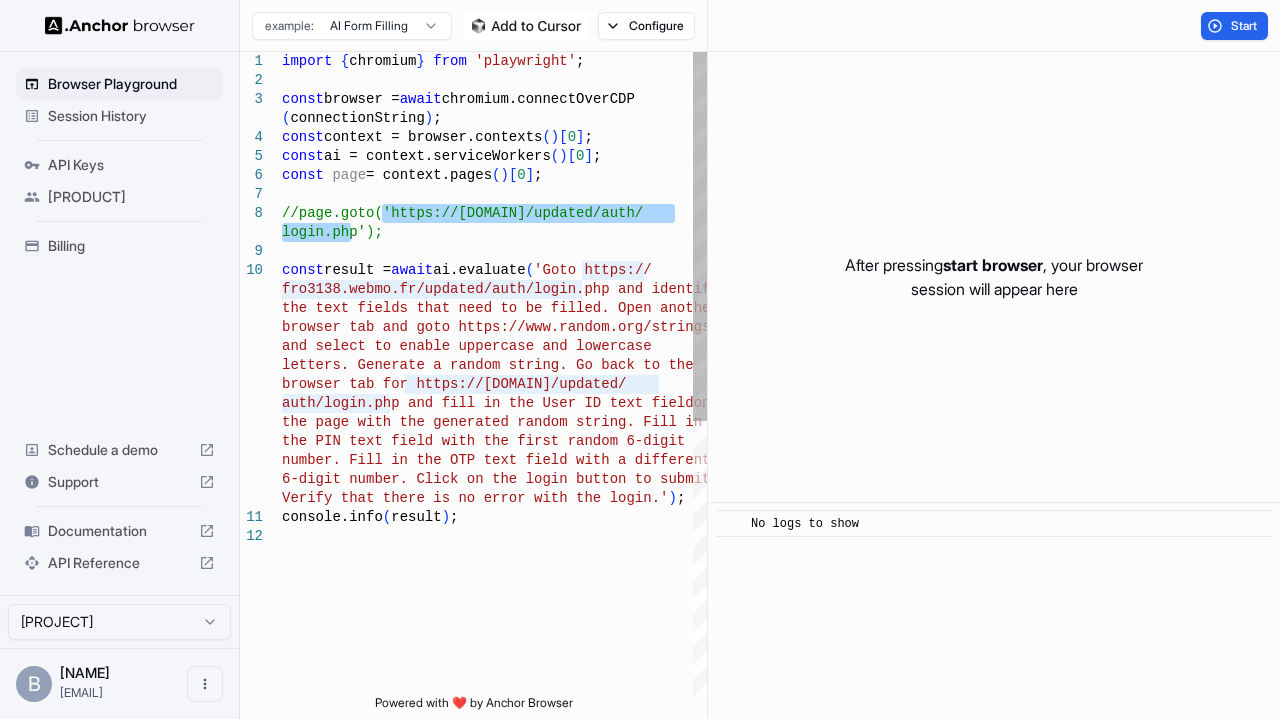 drag, startPoint x: 383, startPoint y: 213, endPoint x: 352, endPoint y: 234, distance: 37.44329 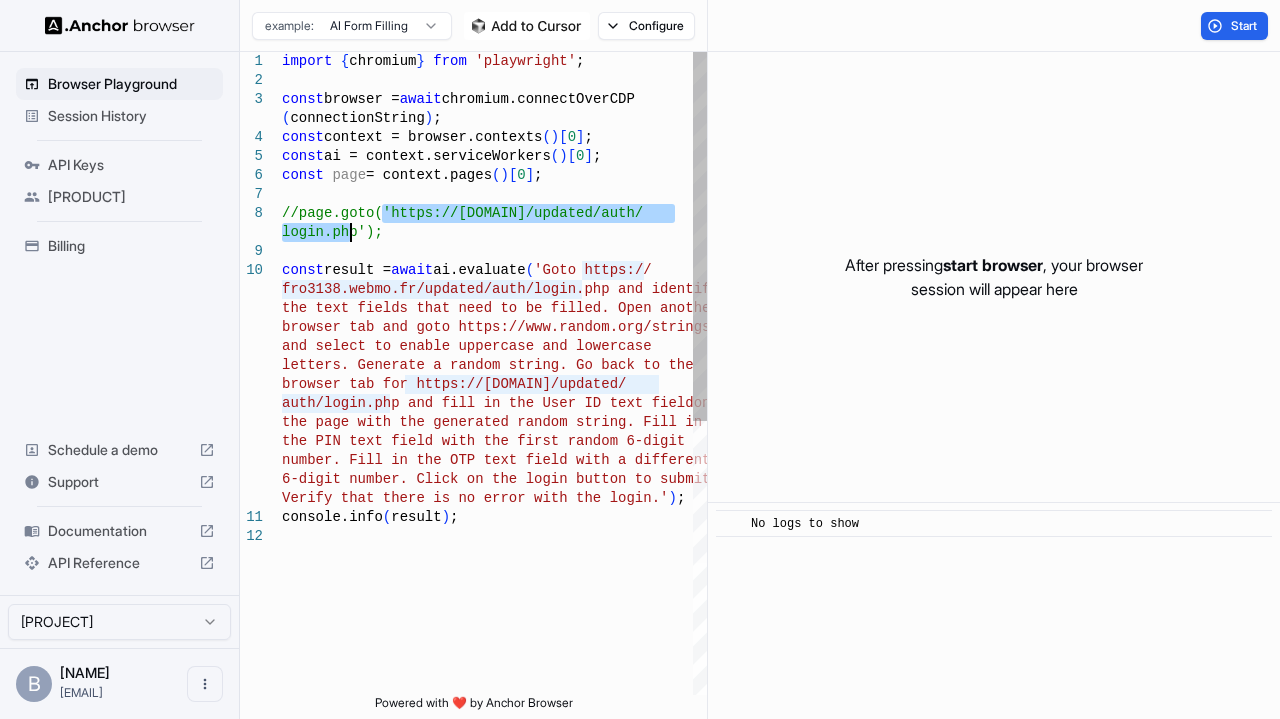 click on "import   {  chromium  }   from   'playwright' ; const  browser =  await  chromium.connectOverCDP ( connectionString ) ; const  context = browser.contexts ( ) [ 0 ] ; const  ai = context.serviceWorkers ( ) [ 0 ] ; const   page  = context.pages ( ) [ 0 ] ; //page.goto('https://fro3138.webmo.fr/updated/auth / const  result =  await  ai.evaluate ( 'Goto https:// login.php'); fro3138.webmo.fr/updated/auth/login.php and identi fy  the text fields that need to be filled. Open anoth er  browser tab and goto https://www.random.org/string s/  and select to enable uppercase and lowercase  letters. Generate a random string. Go back to the  browser tab for https://fro3138.webmo.fr/updated/ auth/login.php and fill in the User ID text field  on  the page with the generated random string. Fill in   the PIN text field with the first random 6-digit  number. Fill in the OTP text field with a differen t  t.  ) ; console.info ( ) ;" at bounding box center (494, 611) 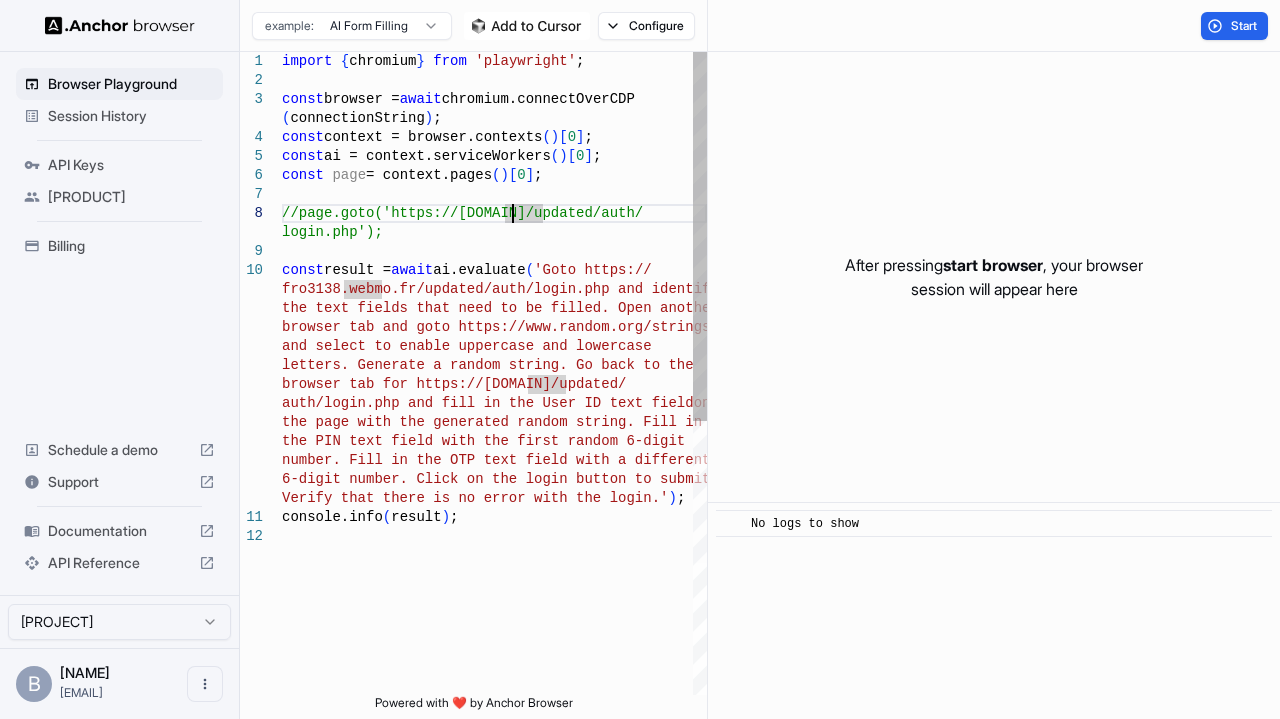 click on "import   {  chromium  }   from   'playwright' ; const  browser =  await  chromium.connectOverCDP ( connectionString ) ; const  context = browser.contexts ( ) [ 0 ] ; const  ai = context.serviceWorkers ( ) [ 0 ] ; const   page  = context.pages ( ) [ 0 ] ; //page.goto('https://fro3138.webmo.fr/updated/auth / const  result =  await  ai.evaluate ( 'Goto https:// login.php'); fro3138.webmo.fr/updated/auth/login.php and identi fy  the text fields that need to be filled. Open anoth er  browser tab and goto https://www.random.org/string s/  and select to enable uppercase and lowercase  letters. Generate a random string. Go back to the  browser tab for https://fro3138.webmo.fr/updated/ auth/login.php and fill in the User ID text field  on  the page with the generated random string. Fill in   the PIN text field with the first random 6-digit  number. Fill in the OTP text field with a differen t  t.  ) ; console.info ( ) ;" at bounding box center [494, 611] 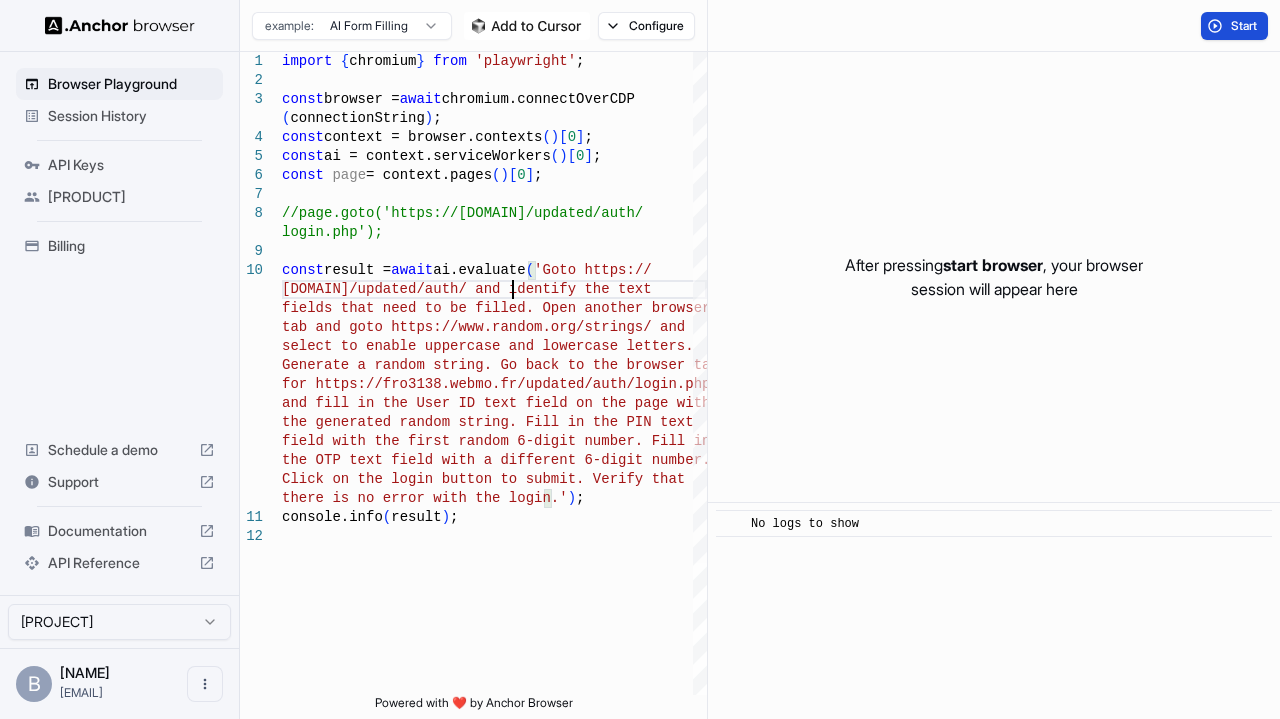 click on "Start" at bounding box center (1234, 26) 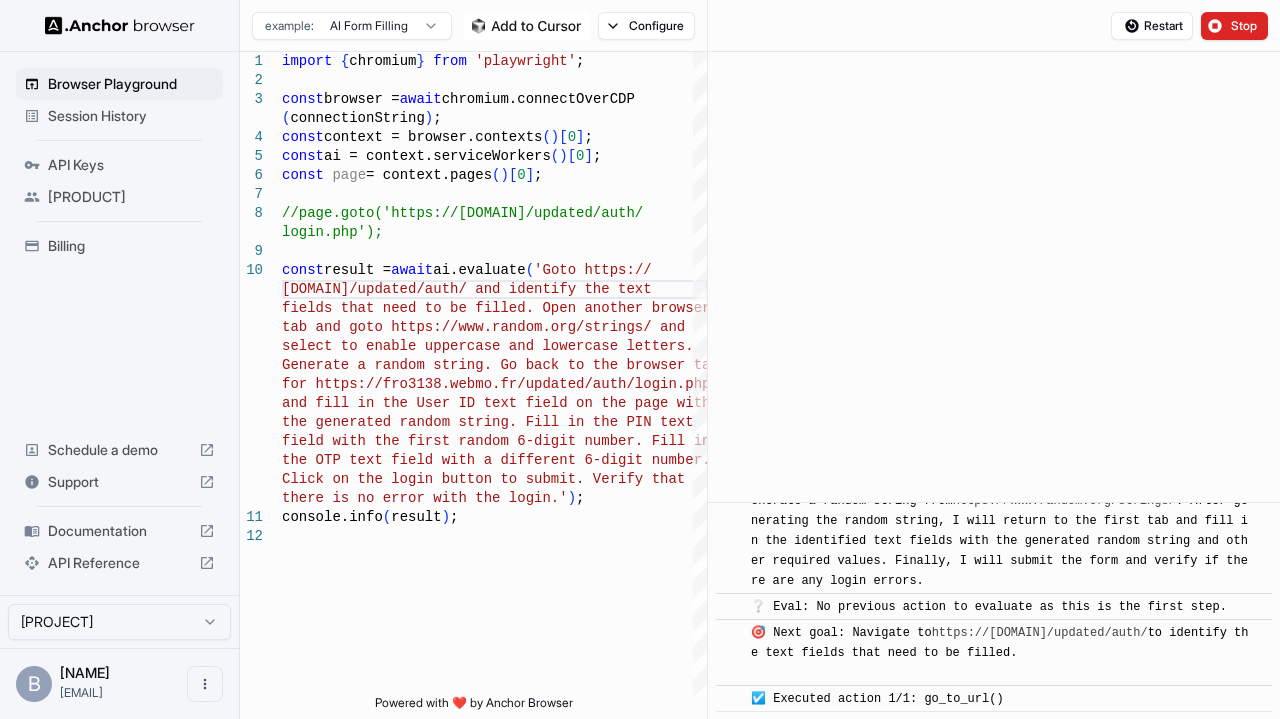 scroll, scrollTop: 350, scrollLeft: 0, axis: vertical 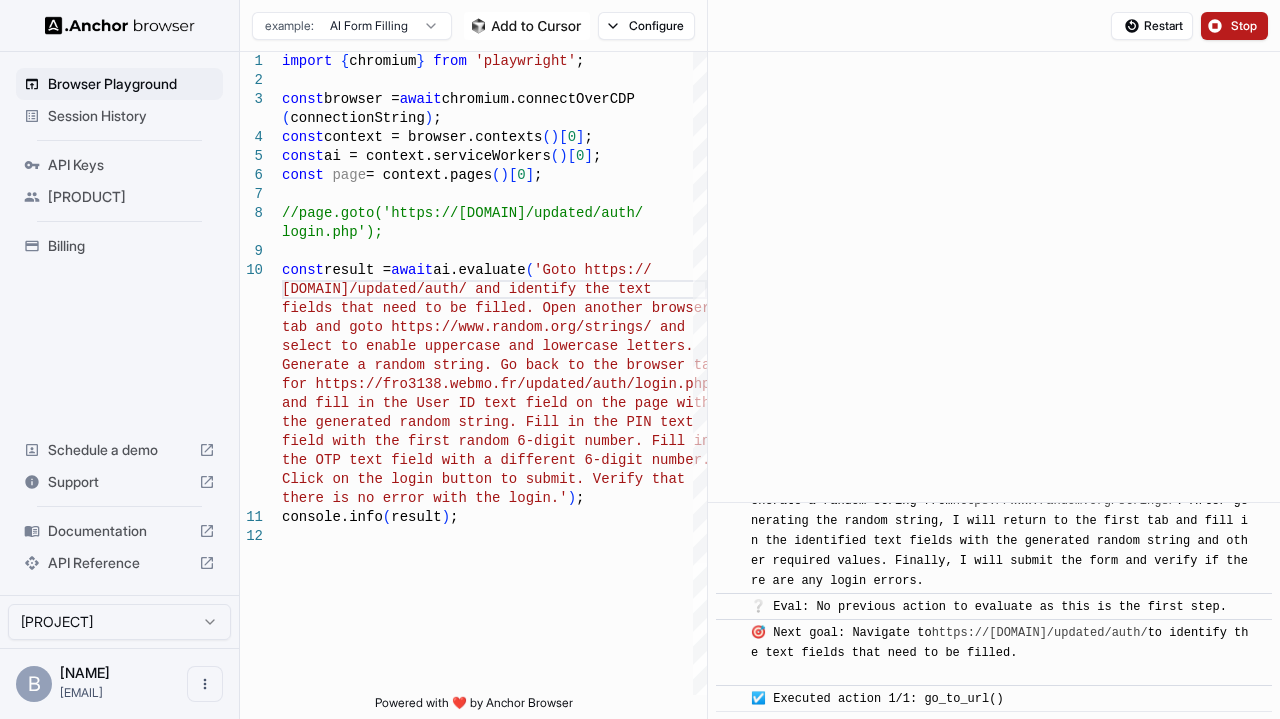 click on "Stop" at bounding box center (1234, 26) 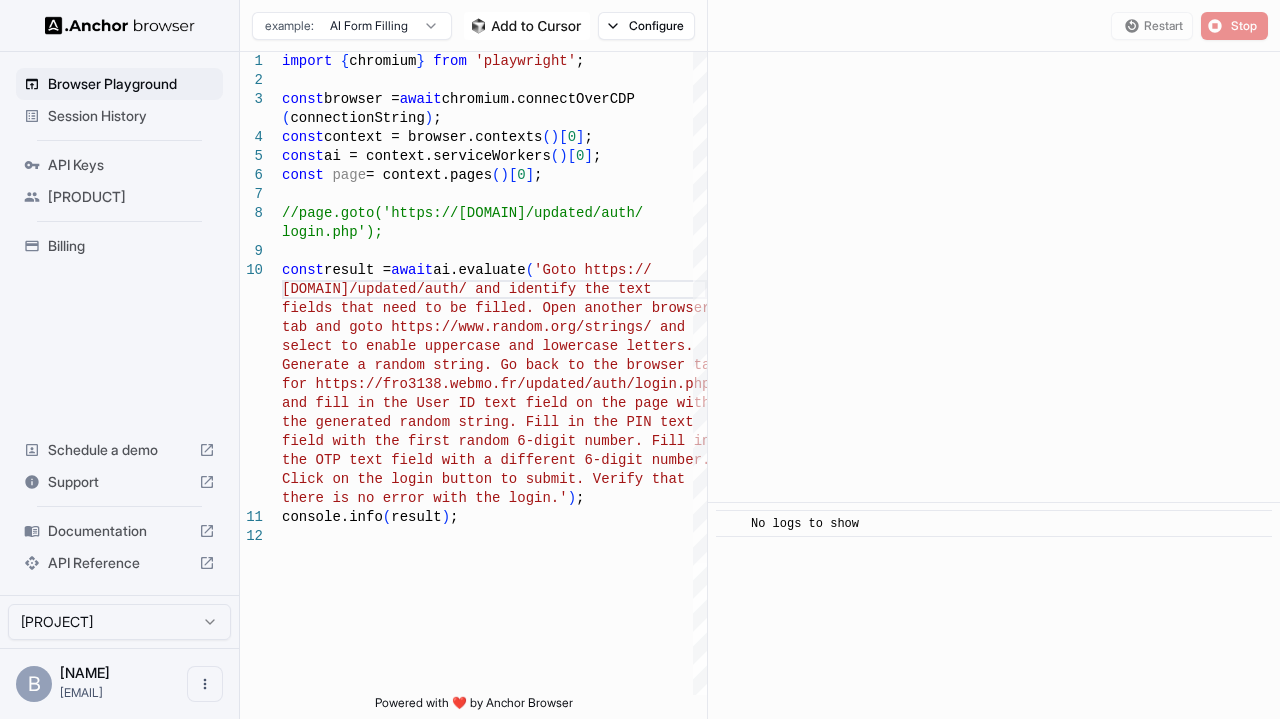 scroll, scrollTop: 0, scrollLeft: 0, axis: both 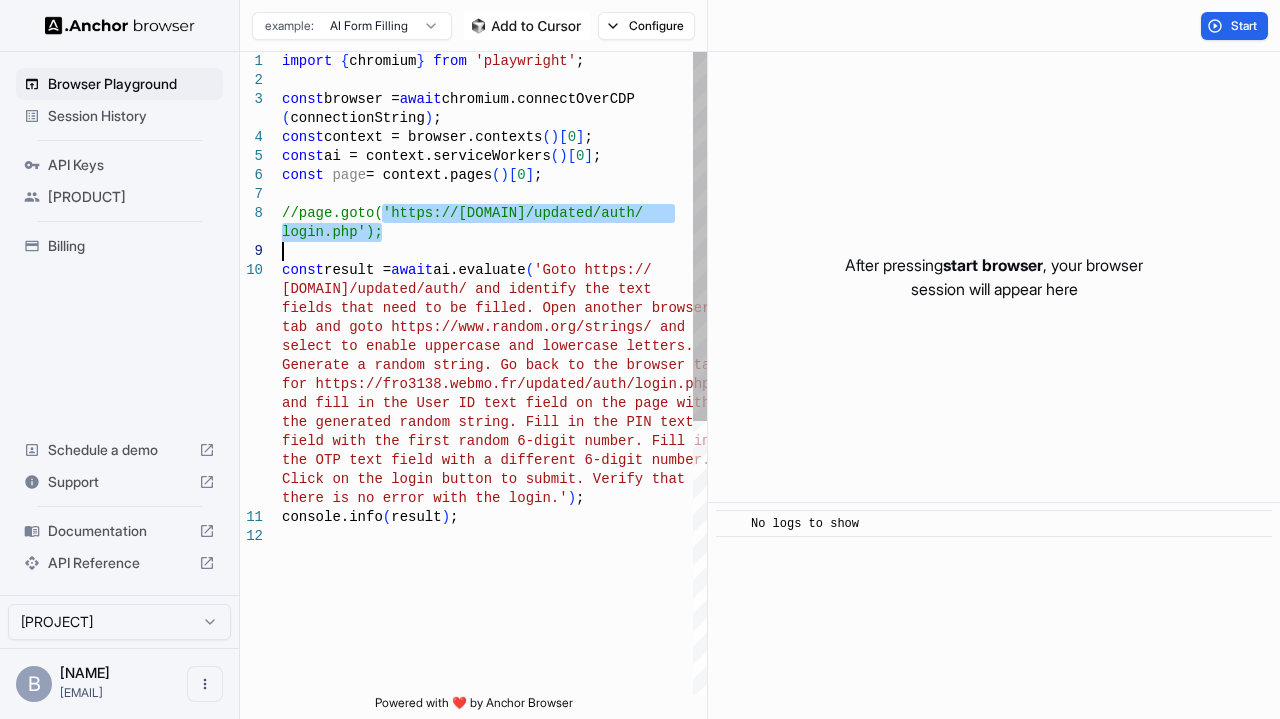 type on "**********" 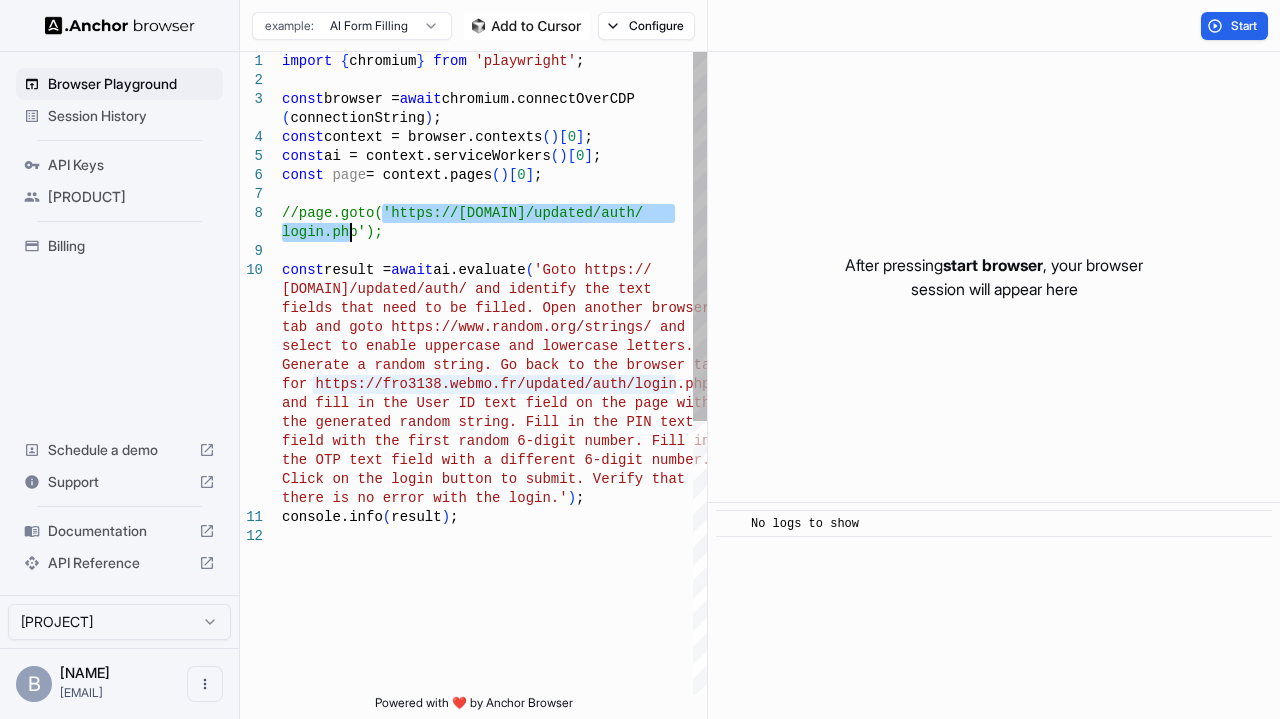 drag, startPoint x: 384, startPoint y: 213, endPoint x: 351, endPoint y: 235, distance: 39.661064 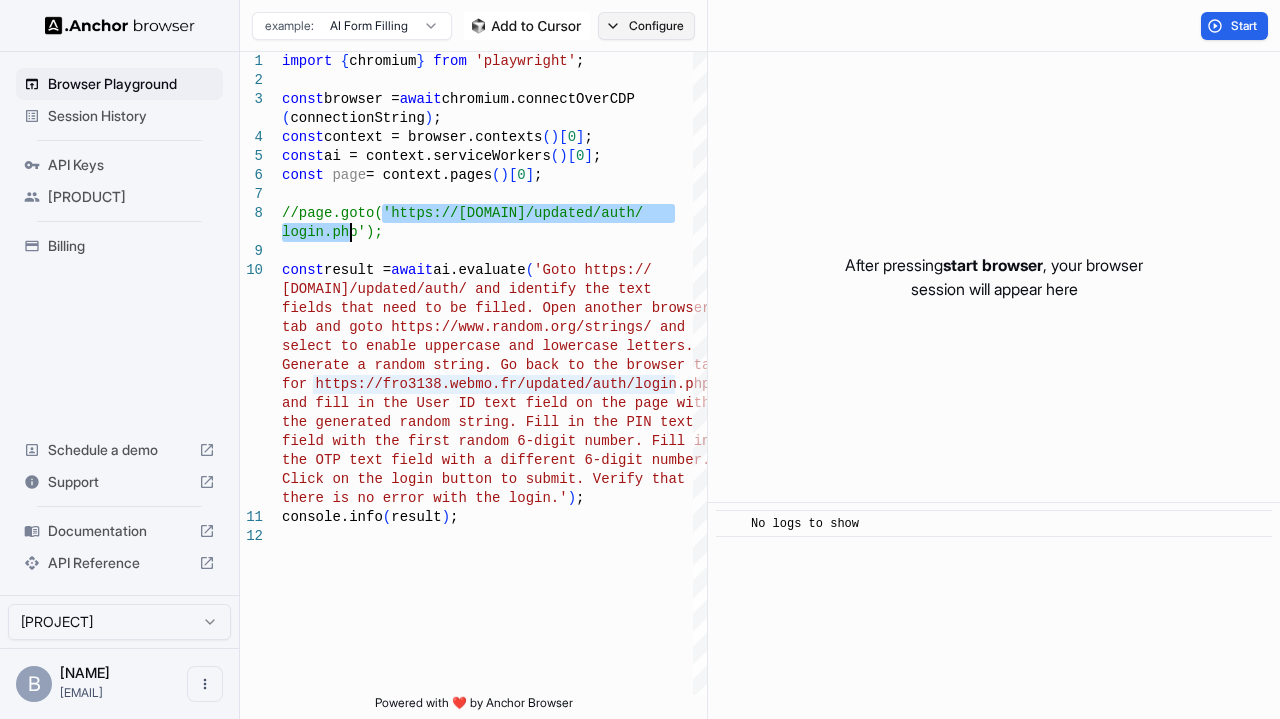 click on "Configure" at bounding box center [646, 26] 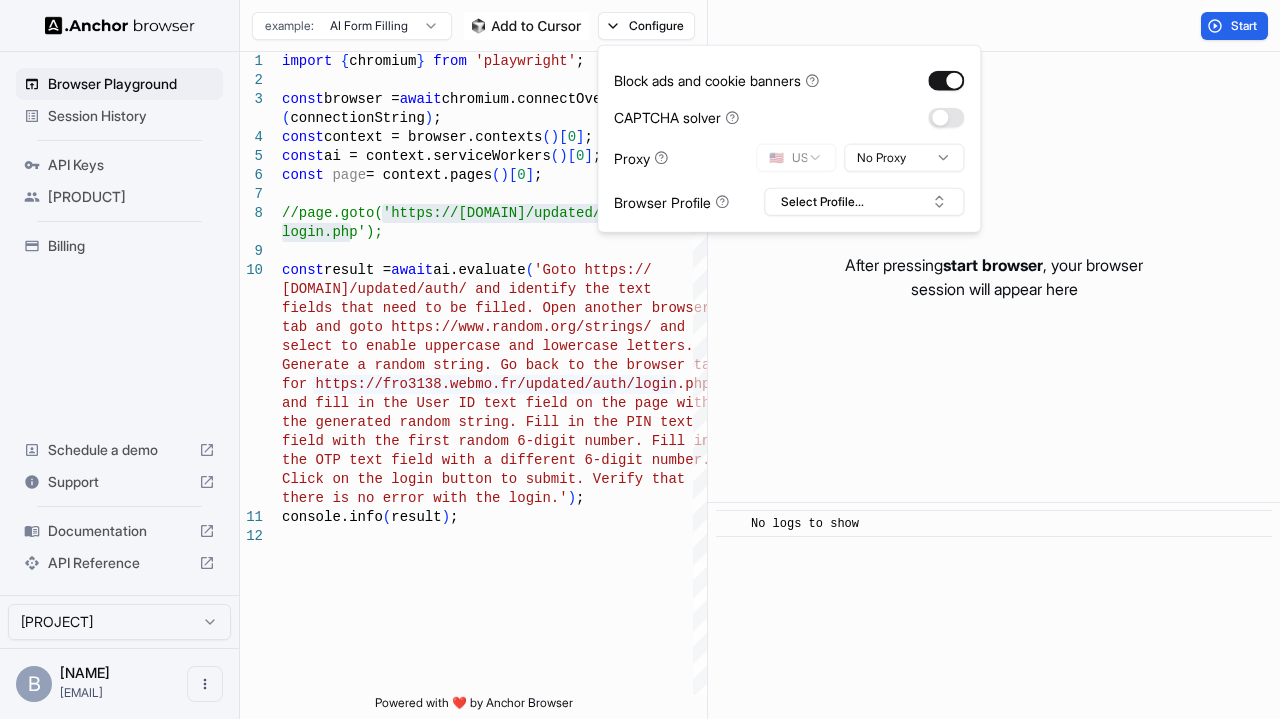 click on "Browser Playground Session History API Keys Project Billing Schedule a demo Support Documentation API Reference Bloo Taru Project B Bloo Taru maltechvault@g... Browser Playground example:  AI Form Filling Configure Start 1 2 3 4 5 6 7 8 9 10 11 12 import   {  chromium  }   from   'playwright' ; const  browser =  await  chromium.connectOverCDP ( connectionString ) ; const  context = browser.contexts ( ) [ 0 ] ; const  ai = context.serviceWorkers ( ) [ 0 ] ; const   page  = context.pages ( ) [ 0 ] ; //page.goto('https://fro3138.webmo.fr/updated/auth / const  result =  await  ai.evaluate ( 'Goto https:// login.php'); fro3138.webmo.fr/updated/auth/ and identify the te xt  fields that need to be filled. Open another browse r  tab and goto https://www.random.org/strings/ and  select to enable uppercase and lowercase letters.  Generate a random string. Go back to the browser t ab  for https://fro3138.webmo.fr/updated/auth/login.ph p  h  n  ." at bounding box center [640, 359] 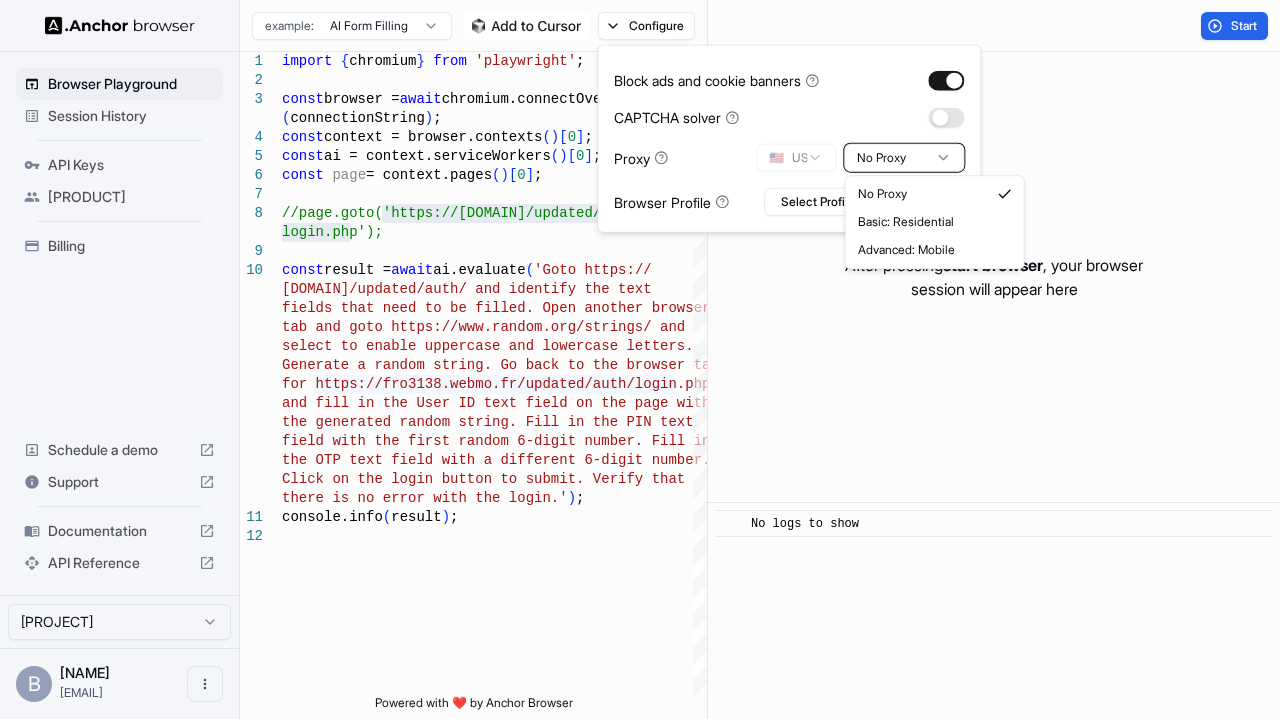 click on "Browser Playground Session History API Keys Project Billing Schedule a demo Support Documentation API Reference Bloo Taru Project B Bloo Taru maltechvault@g... Browser Playground example:  AI Form Filling Configure Start 1 2 3 4 5 6 7 8 9 10 11 12 import   {  chromium  }   from   'playwright' ; const  browser =  await  chromium.connectOverCDP ( connectionString ) ; const  context = browser.contexts ( ) [ 0 ] ; const  ai = context.serviceWorkers ( ) [ 0 ] ; const   page  = context.pages ( ) [ 0 ] ; //page.goto('https://fro3138.webmo.fr/updated/auth / const  result =  await  ai.evaluate ( 'Goto https:// login.php'); fro3138.webmo.fr/updated/auth/ and identify the te xt  fields that need to be filled. Open another browse r  tab and goto https://www.random.org/strings/ and  select to enable uppercase and lowercase letters.  Generate a random string. Go back to the browser t ab  for https://fro3138.webmo.fr/updated/auth/login.ph p  h  n  ." at bounding box center [640, 359] 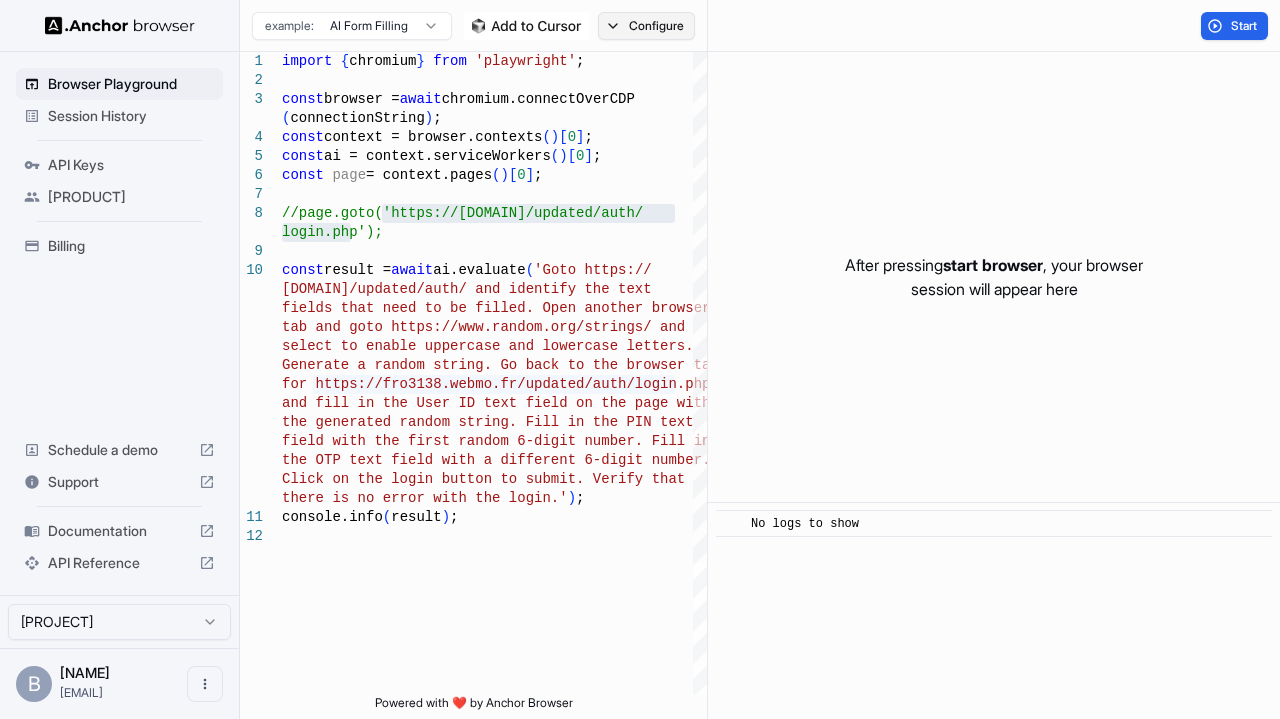 click on "Configure" at bounding box center (646, 26) 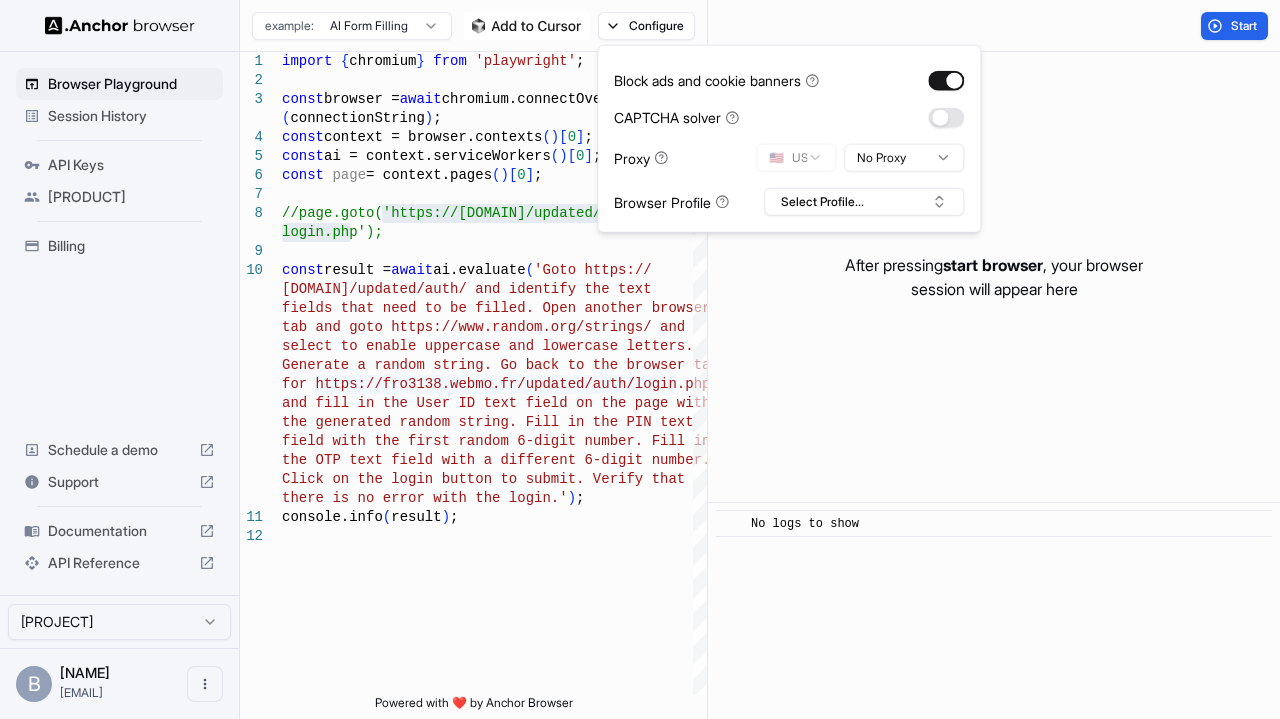 click on "Browser Playground Session History API Keys Project Billing Schedule a demo Support Documentation API Reference Bloo Taru Project B Bloo Taru maltechvault@g... Browser Playground example:  AI Form Filling Configure Start 1 2 3 4 5 6 7 8 9 10 11 12 import   {  chromium  }   from   'playwright' ; const  browser =  await  chromium.connectOverCDP ( connectionString ) ; const  context = browser.contexts ( ) [ 0 ] ; const  ai = context.serviceWorkers ( ) [ 0 ] ; const   page  = context.pages ( ) [ 0 ] ; //page.goto('https://fro3138.webmo.fr/updated/auth / const  result =  await  ai.evaluate ( 'Goto https:// login.php'); fro3138.webmo.fr/updated/auth/ and identify the te xt  fields that need to be filled. Open another browse r  tab and goto https://www.random.org/strings/ and  select to enable uppercase and lowercase letters.  Generate a random string. Go back to the browser t ab  for https://fro3138.webmo.fr/updated/auth/login.ph p  h  n  ." at bounding box center [640, 359] 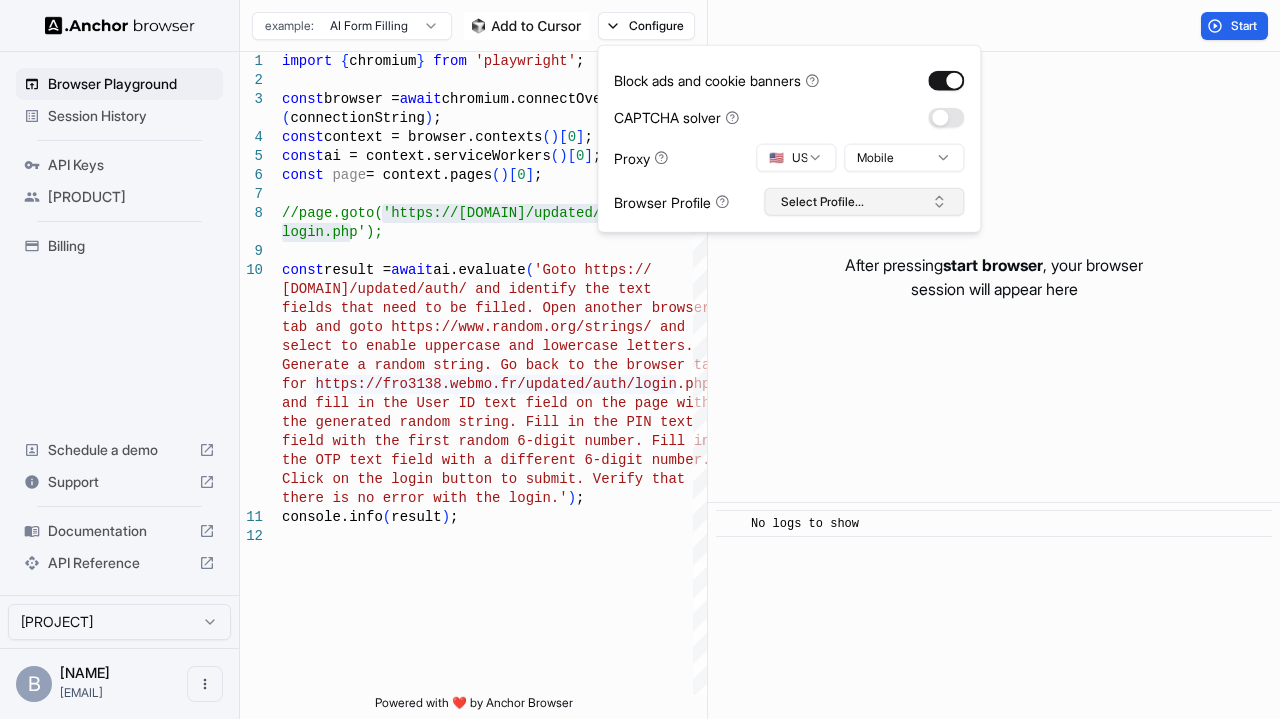 click on "Select Profile..." at bounding box center (864, 202) 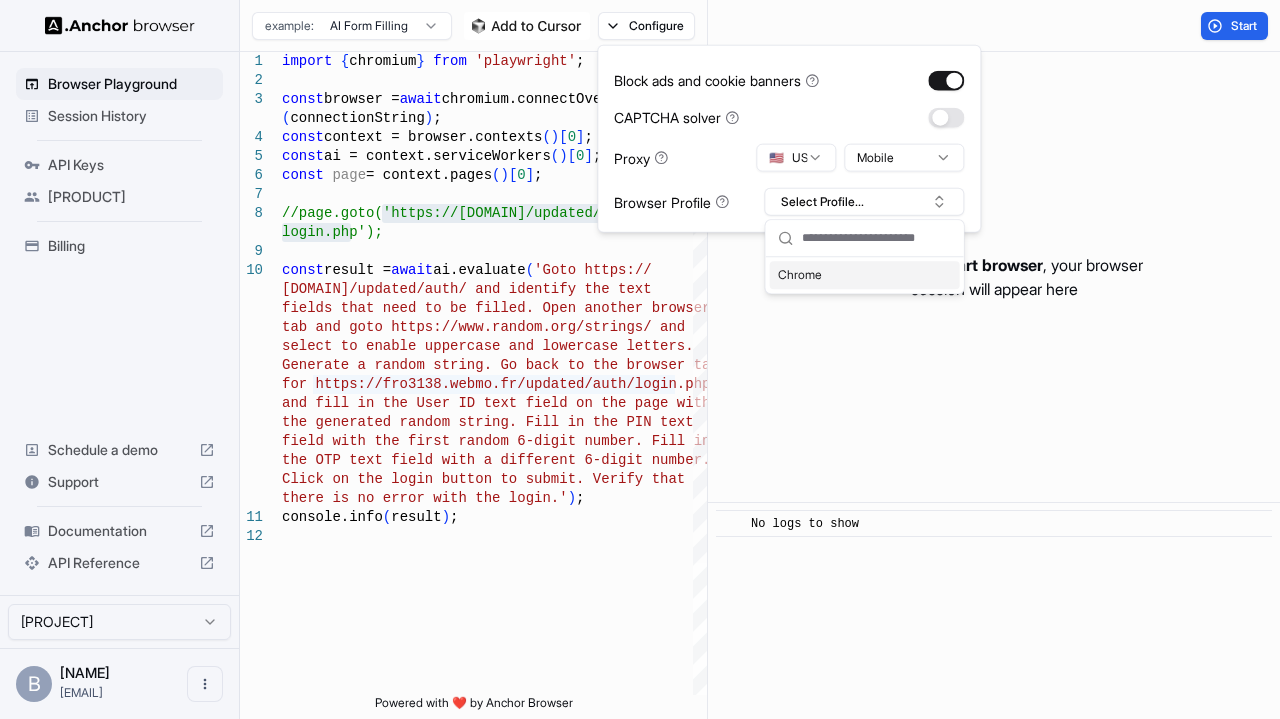 click on "Browser Profile" at bounding box center (671, 201) 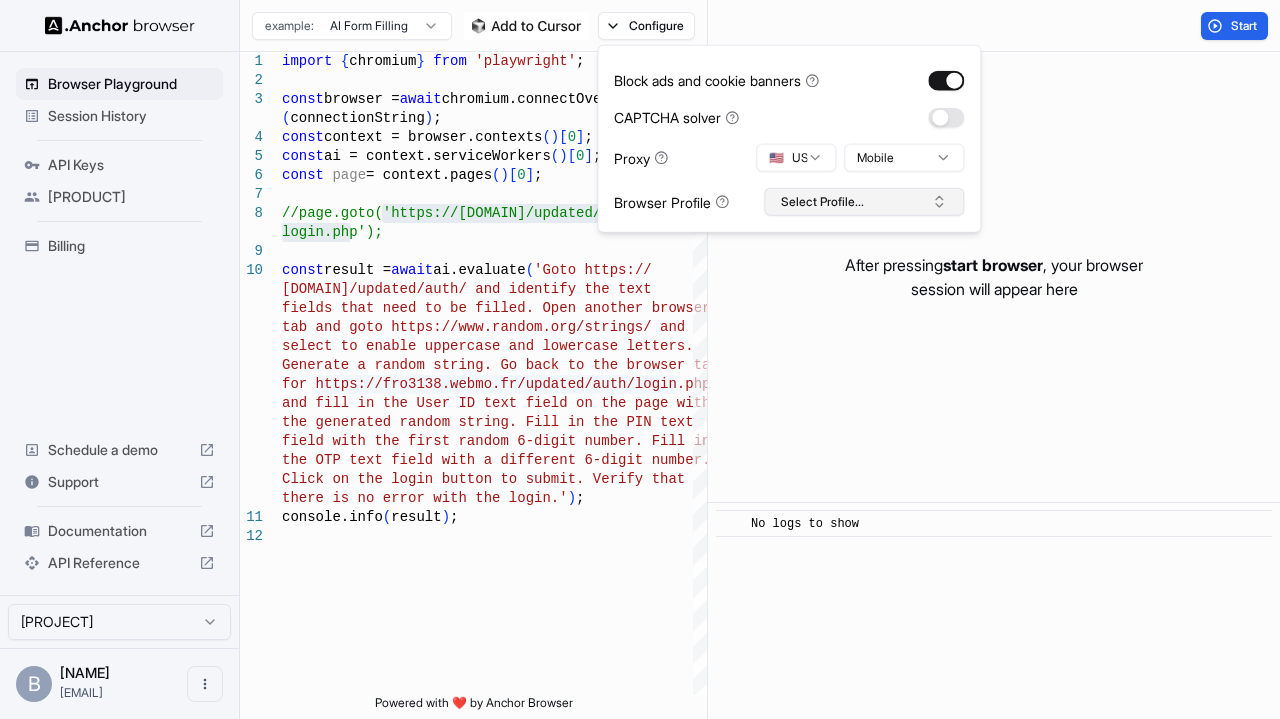 click on "Select Profile..." at bounding box center (864, 202) 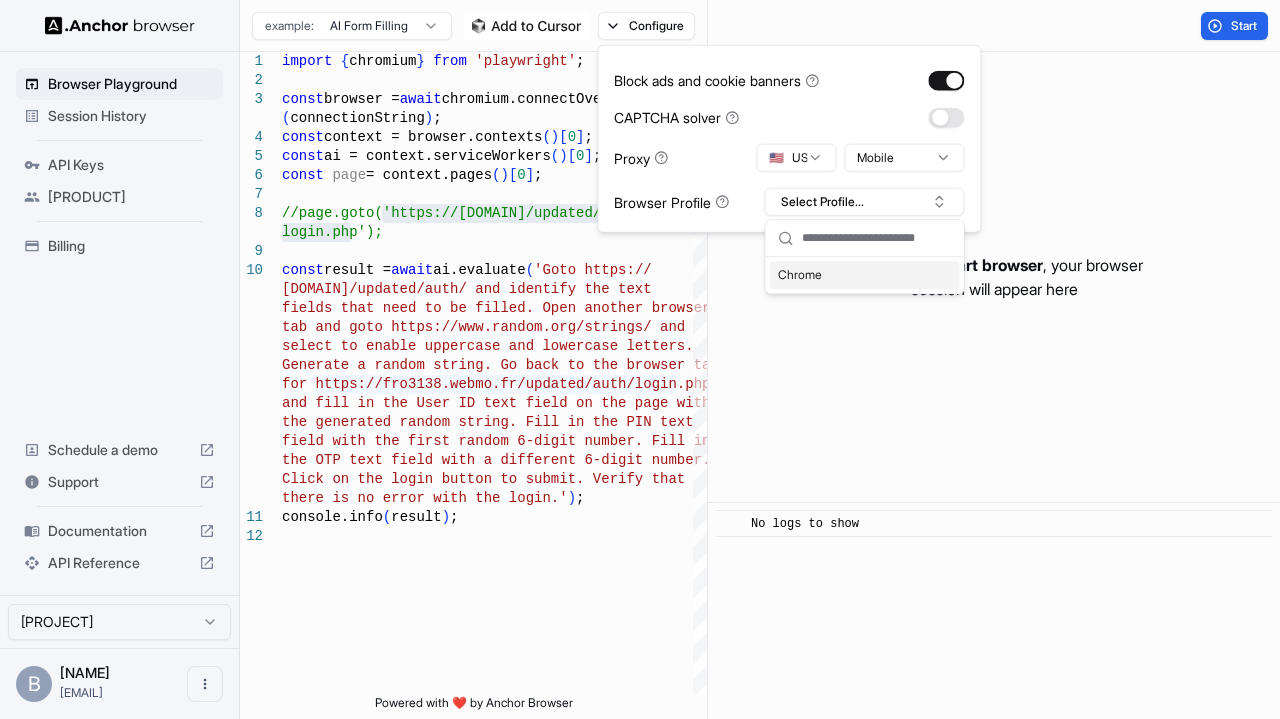 click on "Chrome" at bounding box center (865, 275) 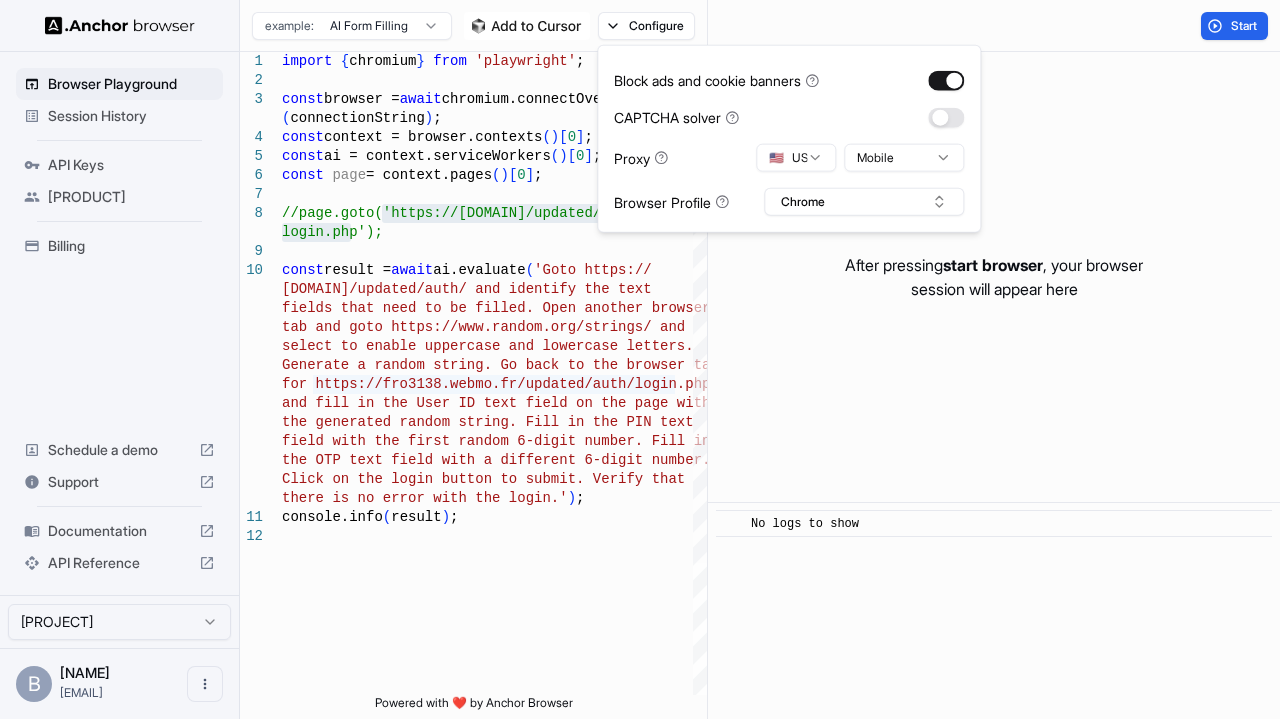 click on "Browser Playground Session History API Keys Project Billing Schedule a demo Support Documentation API Reference Bloo Taru Project B Bloo Taru maltechvault@g... Browser Playground example:  AI Form Filling Configure Start 1 2 3 4 5 6 7 8 9 10 11 12 import   {  chromium  }   from   'playwright' ; const  browser =  await  chromium.connectOverCDP ( connectionString ) ; const  context = browser.contexts ( ) [ 0 ] ; const  ai = context.serviceWorkers ( ) [ 0 ] ; const   page  = context.pages ( ) [ 0 ] ; //page.goto('https://fro3138.webmo.fr/updated/auth / const  result =  await  ai.evaluate ( 'Goto https:// login.php'); fro3138.webmo.fr/updated/auth/ and identify the te xt  fields that need to be filled. Open another browse r  tab and goto https://www.random.org/strings/ and  select to enable uppercase and lowercase letters.  Generate a random string. Go back to the browser t ab  for https://fro3138.webmo.fr/updated/auth/login.ph p  h  n  ." at bounding box center [640, 359] 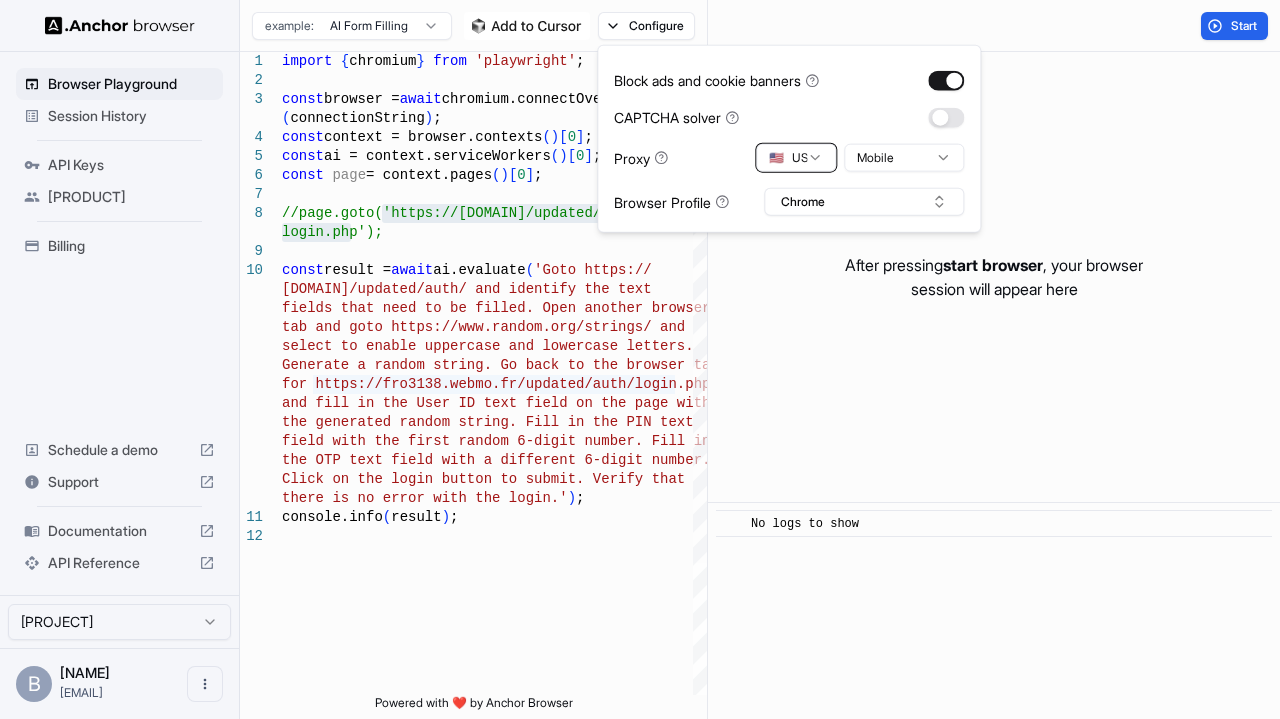 click on "Browser Playground Session History API Keys Project Billing Schedule a demo Support Documentation API Reference Bloo Taru Project B Bloo Taru maltechvault@g... Browser Playground example:  AI Form Filling Configure Start 1 2 3 4 5 6 7 8 9 10 11 12 import   {  chromium  }   from   'playwright' ; const  browser =  await  chromium.connectOverCDP ( connectionString ) ; const  context = browser.contexts ( ) [ 0 ] ; const  ai = context.serviceWorkers ( ) [ 0 ] ; const   page  = context.pages ( ) [ 0 ] ; //page.goto('https://fro3138.webmo.fr/updated/auth / const  result =  await  ai.evaluate ( 'Goto https:// login.php'); fro3138.webmo.fr/updated/auth/ and identify the te xt  fields that need to be filled. Open another browse r  tab and goto https://www.random.org/strings/ and  select to enable uppercase and lowercase letters.  Generate a random string. Go back to the browser t ab  for https://fro3138.webmo.fr/updated/auth/login.ph p  h  n  ." at bounding box center [640, 359] 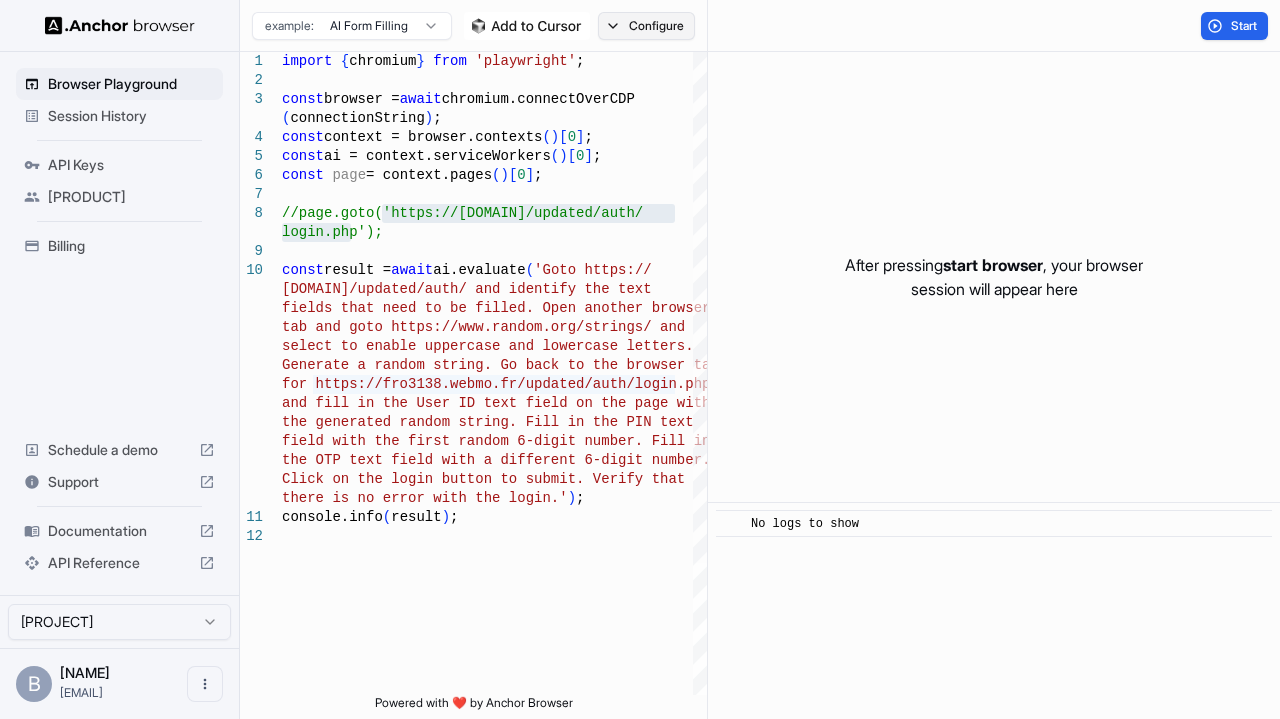 click on "example:  AI Form Filling Configure" at bounding box center [474, 26] 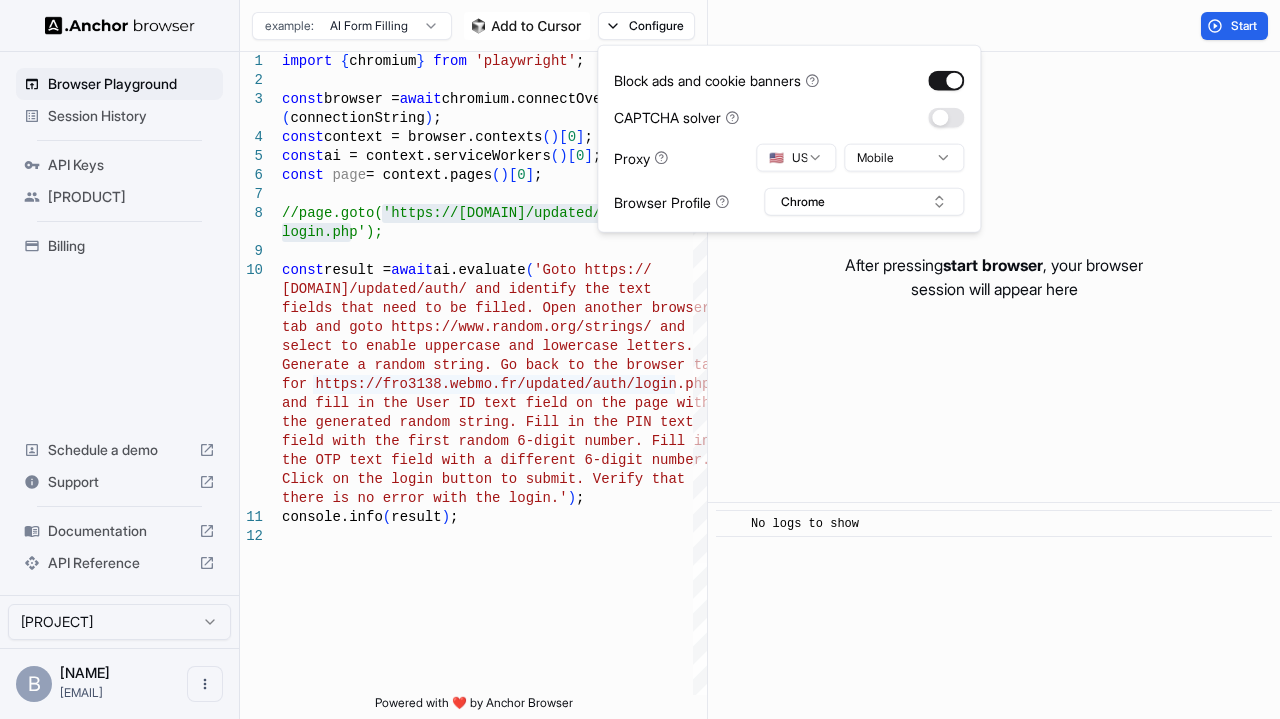 click on "Start" at bounding box center (994, 26) 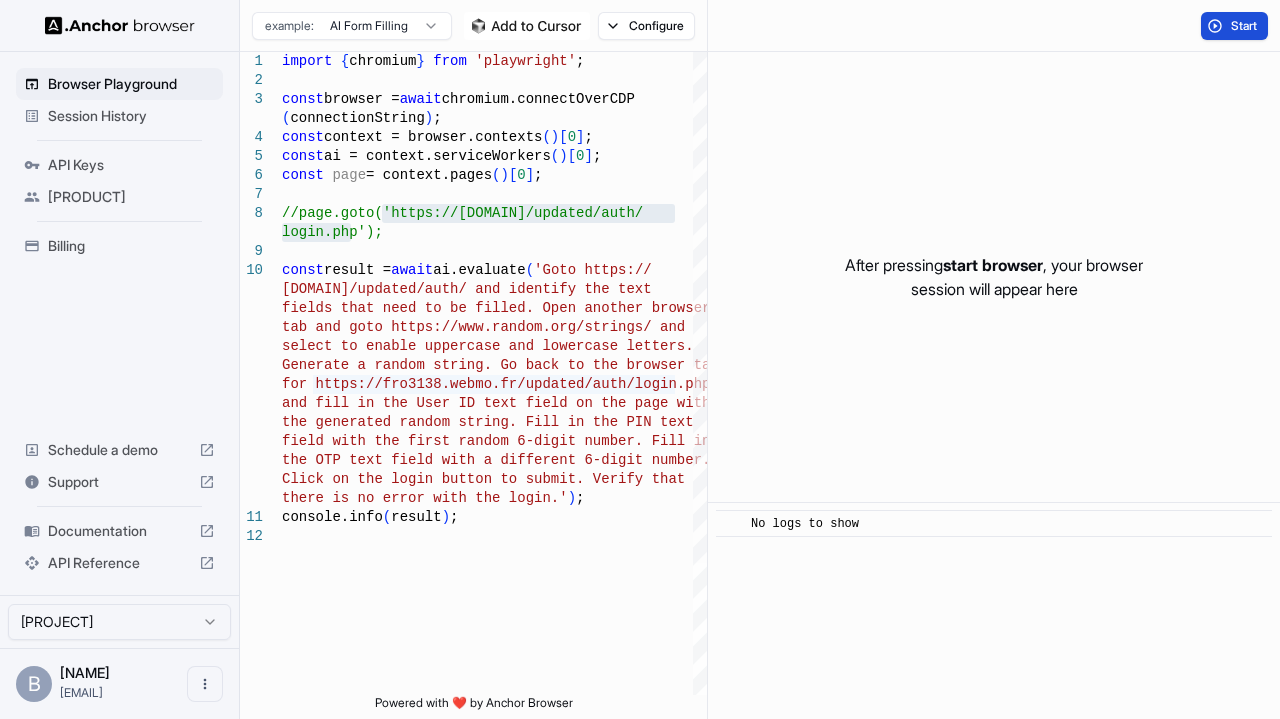 click on "Start" at bounding box center (1245, 26) 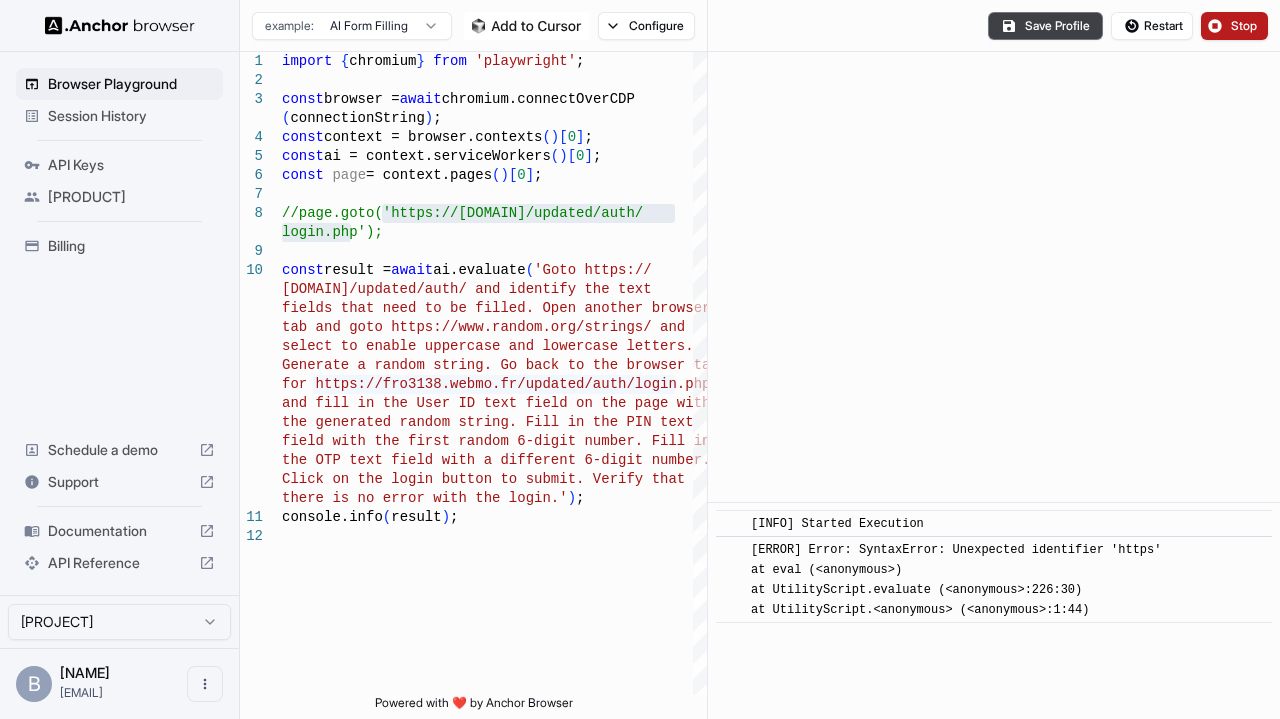 click on "[ERROR] Error: SyntaxError: Unexpected identifier 'https'
at eval (<anonymous>)
at UtilityScript.evaluate (<anonymous>:226:30)
at UtilityScript.<anonymous> (<anonymous>:1:44)" at bounding box center [956, 580] 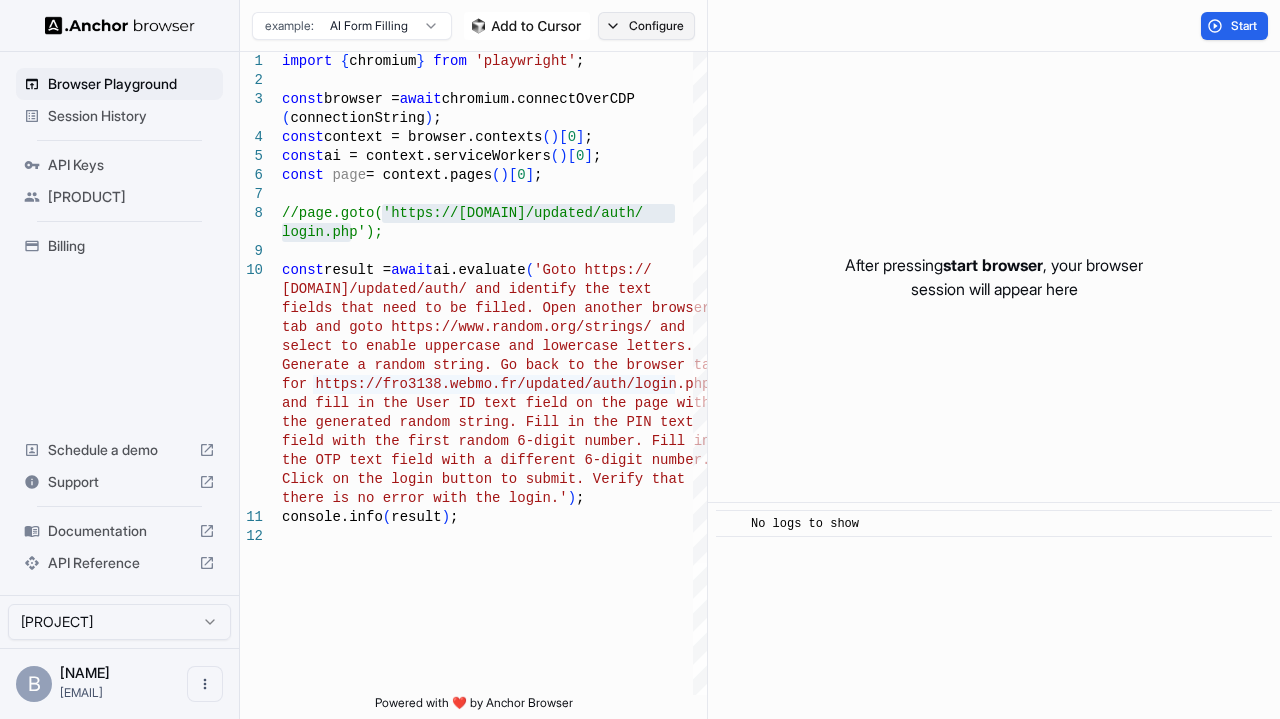 click on "Configure" at bounding box center (646, 26) 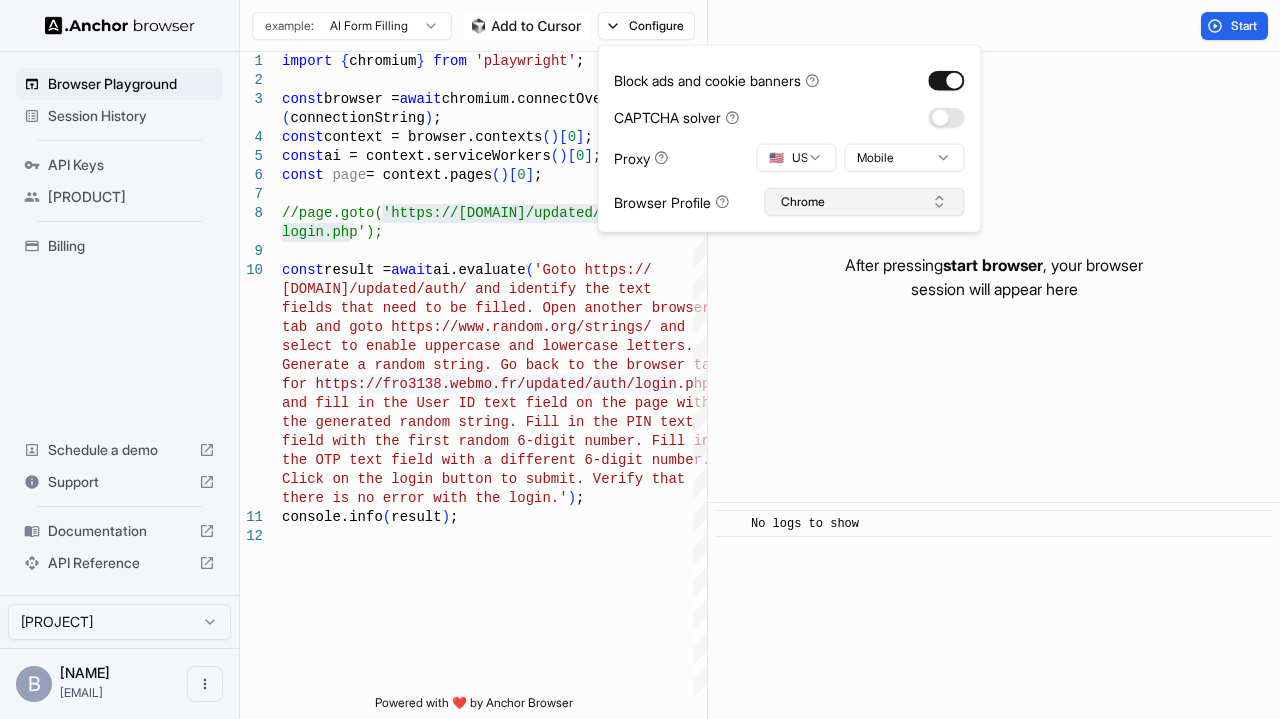click on "Chrome" at bounding box center [864, 202] 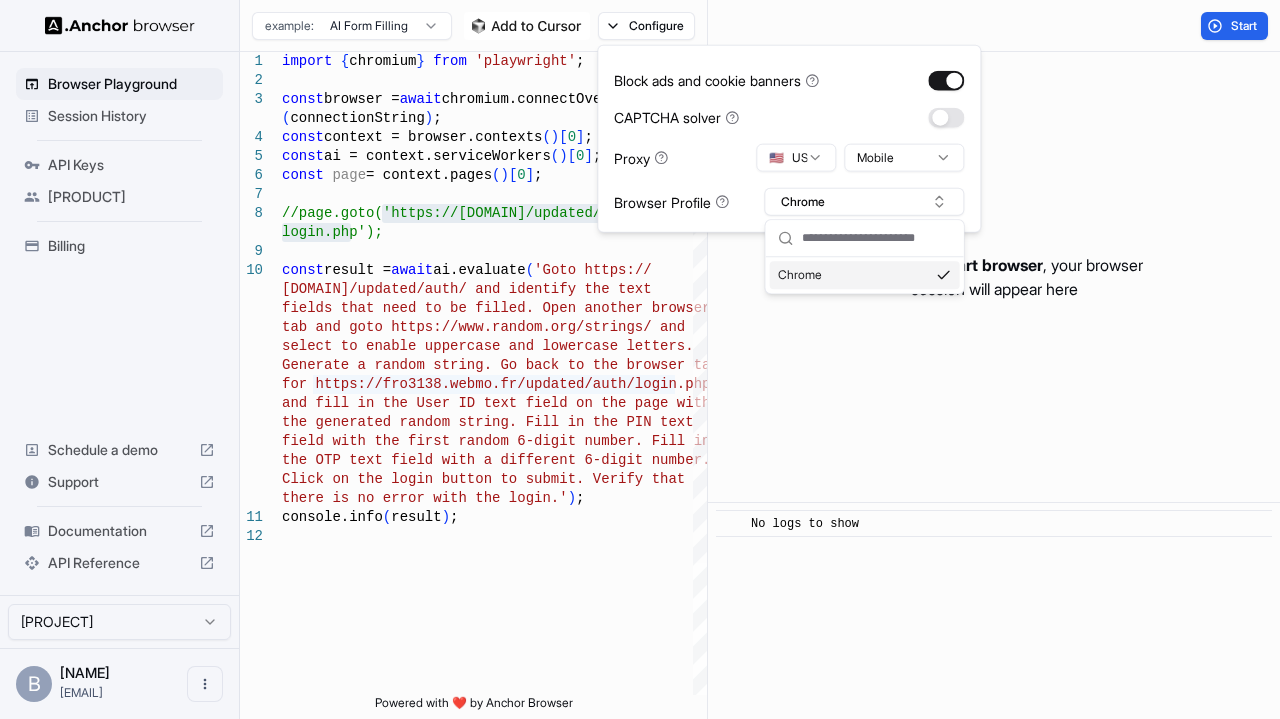 click at bounding box center [877, 238] 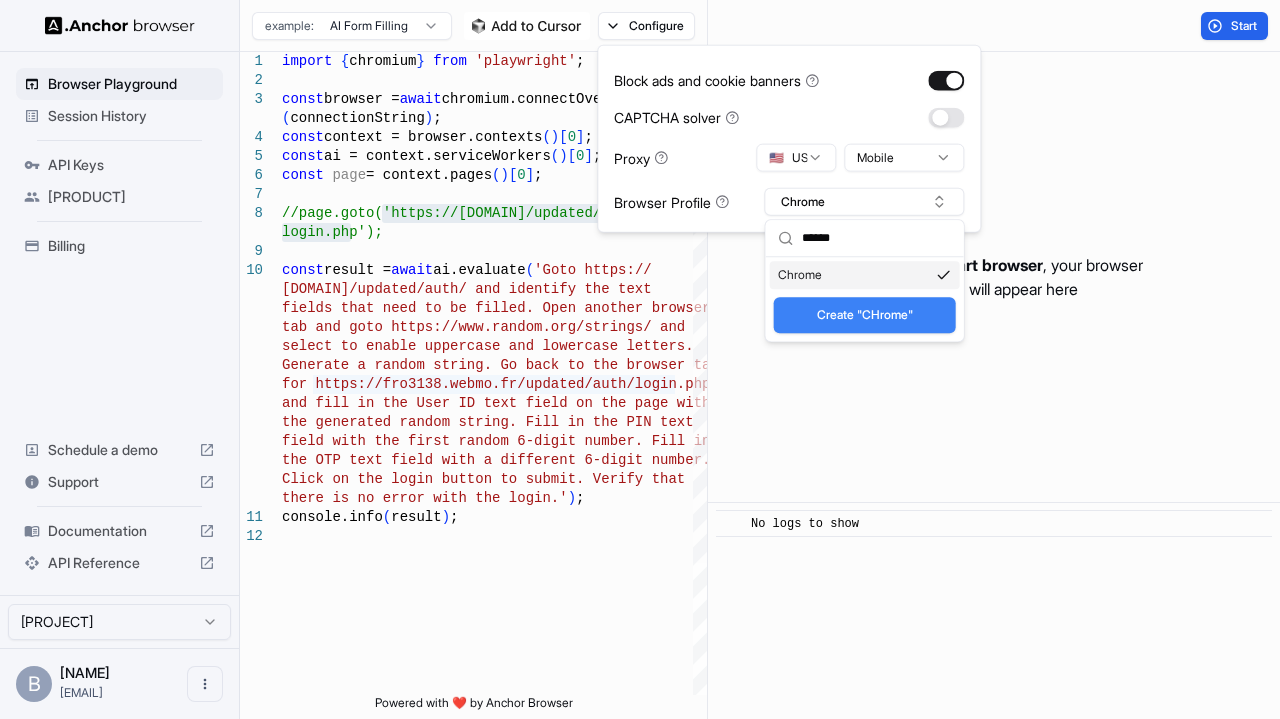 type on "******" 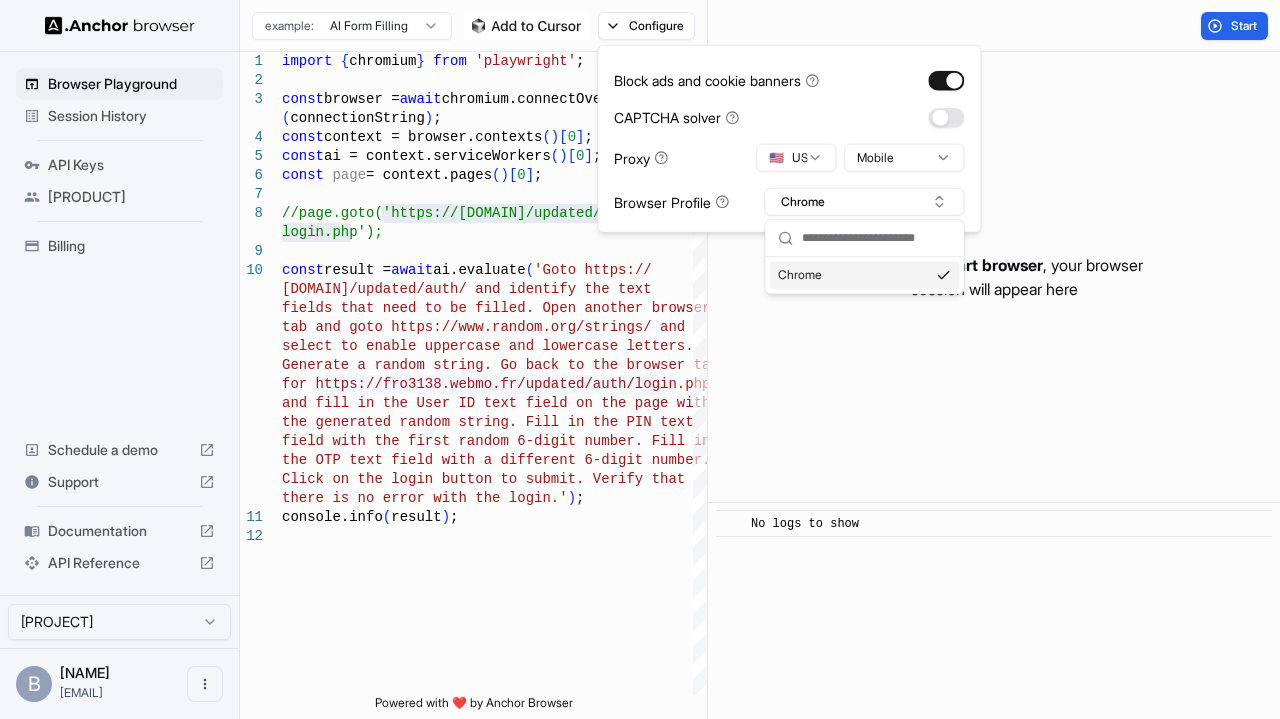 type 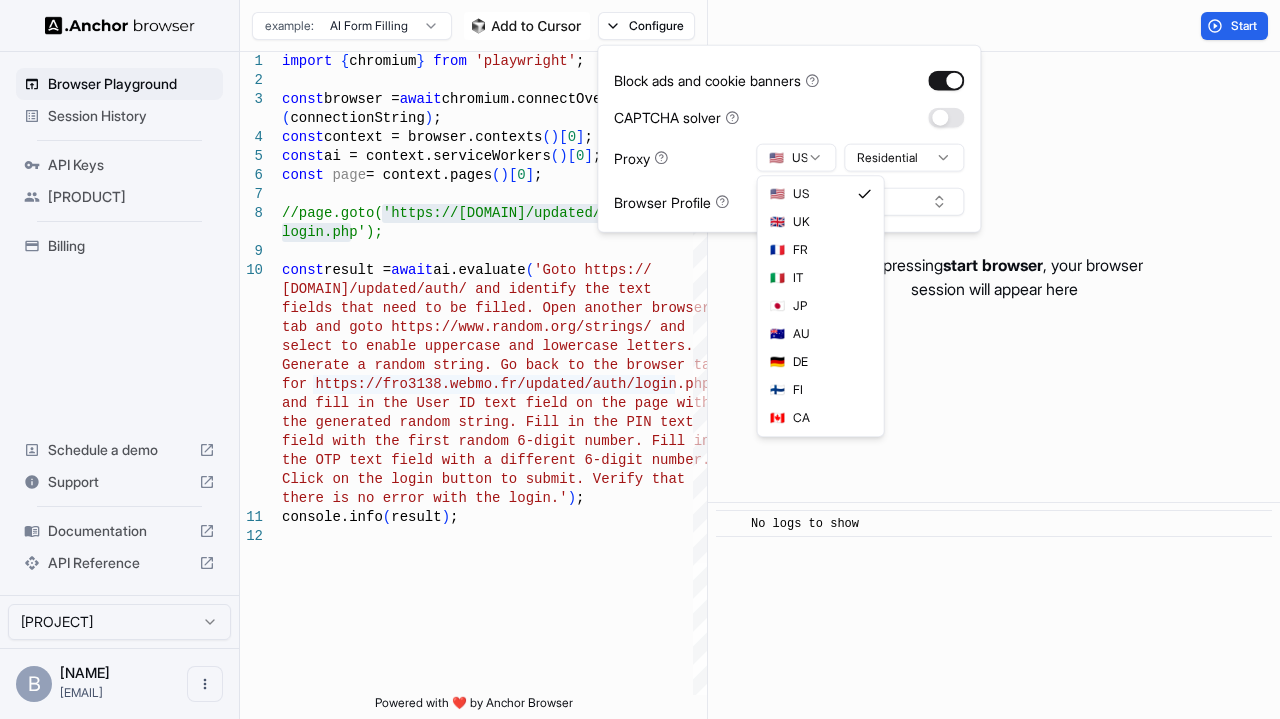 click on "Browser Playground Session History API Keys Project Billing Schedule a demo Support Documentation API Reference Bloo Taru Project B Bloo Taru maltechvault@g... Browser Playground example:  AI Form Filling Configure Start 1 2 3 4 5 6 7 8 9 10 11 12 import   {  chromium  }   from   'playwright' ; const  browser =  await  chromium.connectOverCDP ( connectionString ) ; const  context = browser.contexts ( ) [ 0 ] ; const  ai = context.serviceWorkers ( ) [ 0 ] ; const   page  = context.pages ( ) [ 0 ] ; //page.goto('https://fro3138.webmo.fr/updated/auth / const  result =  await  ai.evaluate ( 'Goto https:// login.php'); fro3138.webmo.fr/updated/auth/ and identify the te xt  fields that need to be filled. Open another browse r  tab and goto https://www.random.org/strings/ and  select to enable uppercase and lowercase letters.  Generate a random string. Go back to the browser t ab  for https://fro3138.webmo.fr/updated/auth/login.ph p  h  n  ." at bounding box center (640, 359) 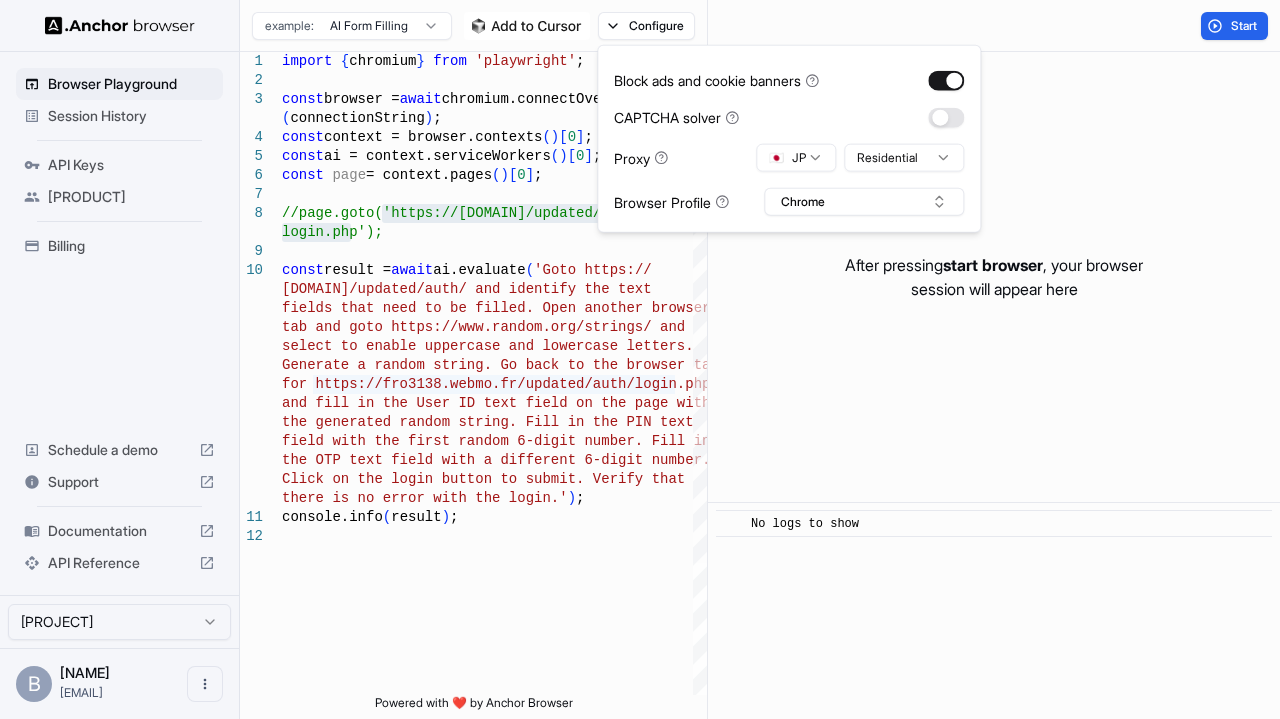click on "Browser Playground Session History API Keys Project Billing Schedule a demo Support Documentation API Reference Bloo Taru Project B Bloo Taru maltechvault@g... Browser Playground example:  AI Form Filling Configure Start 1 2 3 4 5 6 7 8 9 10 11 12 import   {  chromium  }   from   'playwright' ; const  browser =  await  chromium.connectOverCDP ( connectionString ) ; const  context = browser.contexts ( ) [ 0 ] ; const  ai = context.serviceWorkers ( ) [ 0 ] ; const   page  = context.pages ( ) [ 0 ] ; //page.goto('https://fro3138.webmo.fr/updated/auth / const  result =  await  ai.evaluate ( 'Goto https:// login.php'); fro3138.webmo.fr/updated/auth/ and identify the te xt  fields that need to be filled. Open another browse r  tab and goto https://www.random.org/strings/ and  select to enable uppercase and lowercase letters.  Generate a random string. Go back to the browser t ab  for https://fro3138.webmo.fr/updated/auth/login.ph p  h  n  ." at bounding box center [640, 359] 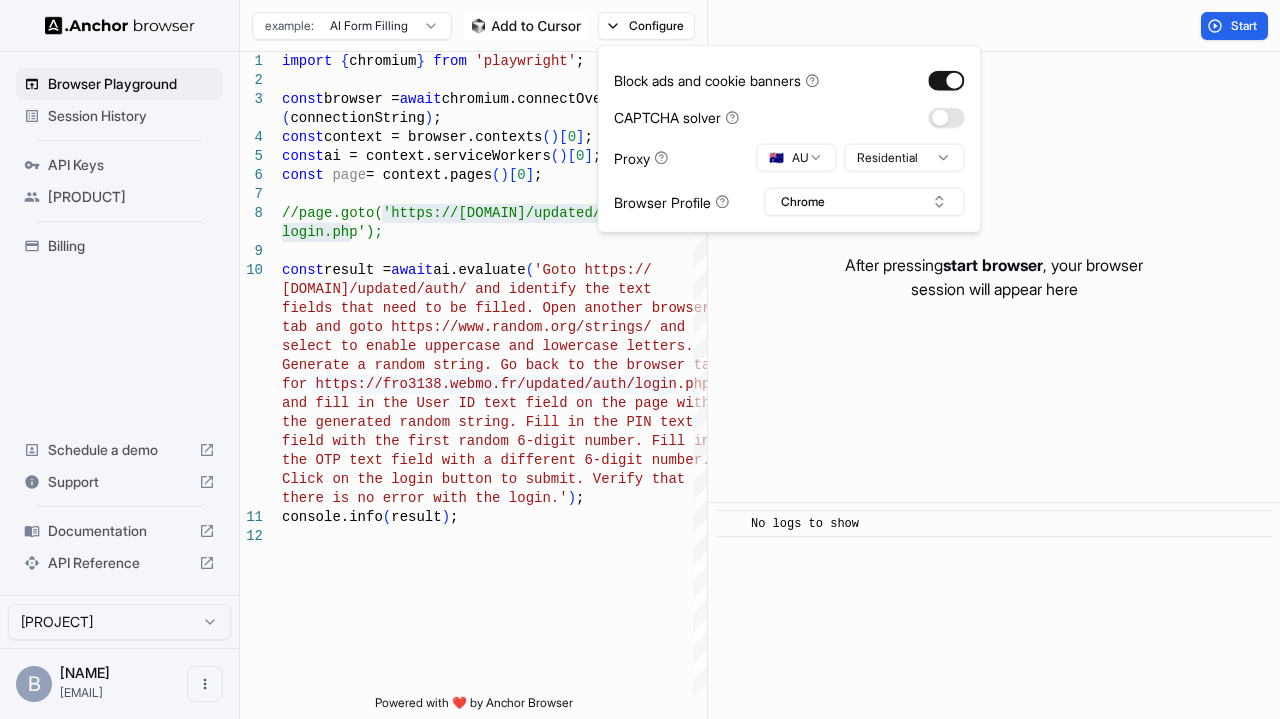 click on "Proxy 🇦🇺 AU Residential" at bounding box center [789, 158] 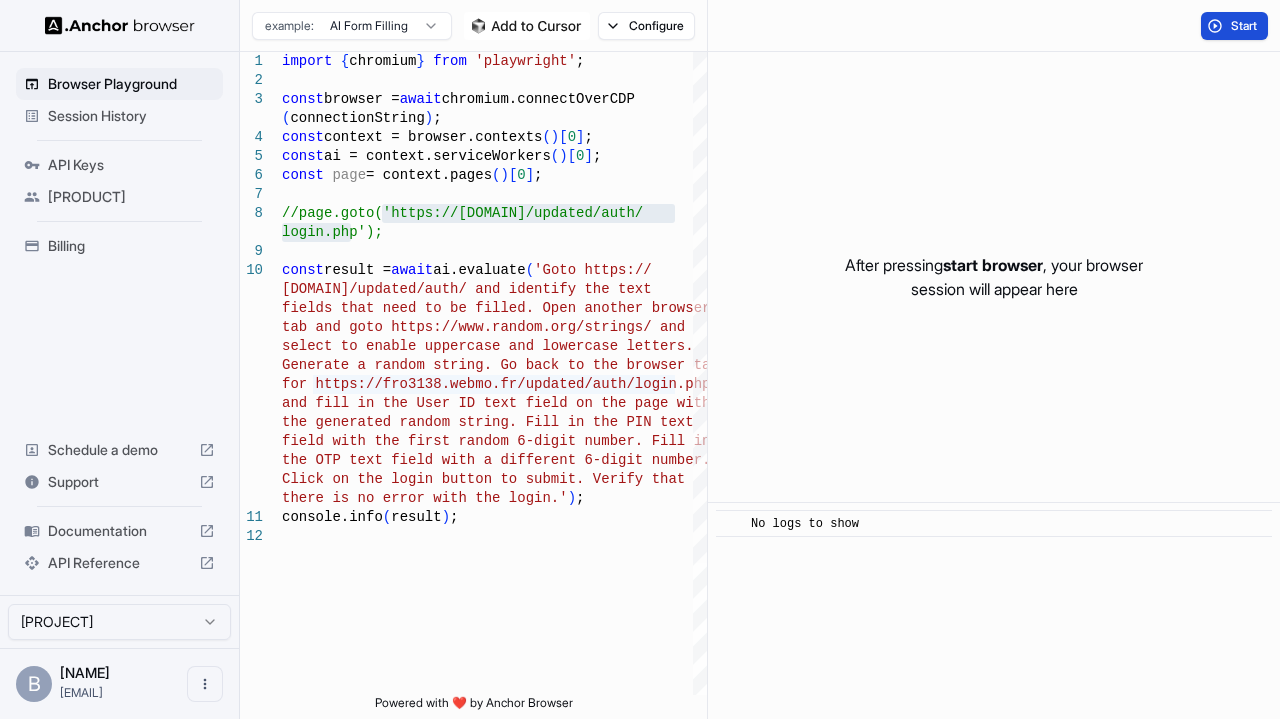 click on "Start" at bounding box center [1245, 26] 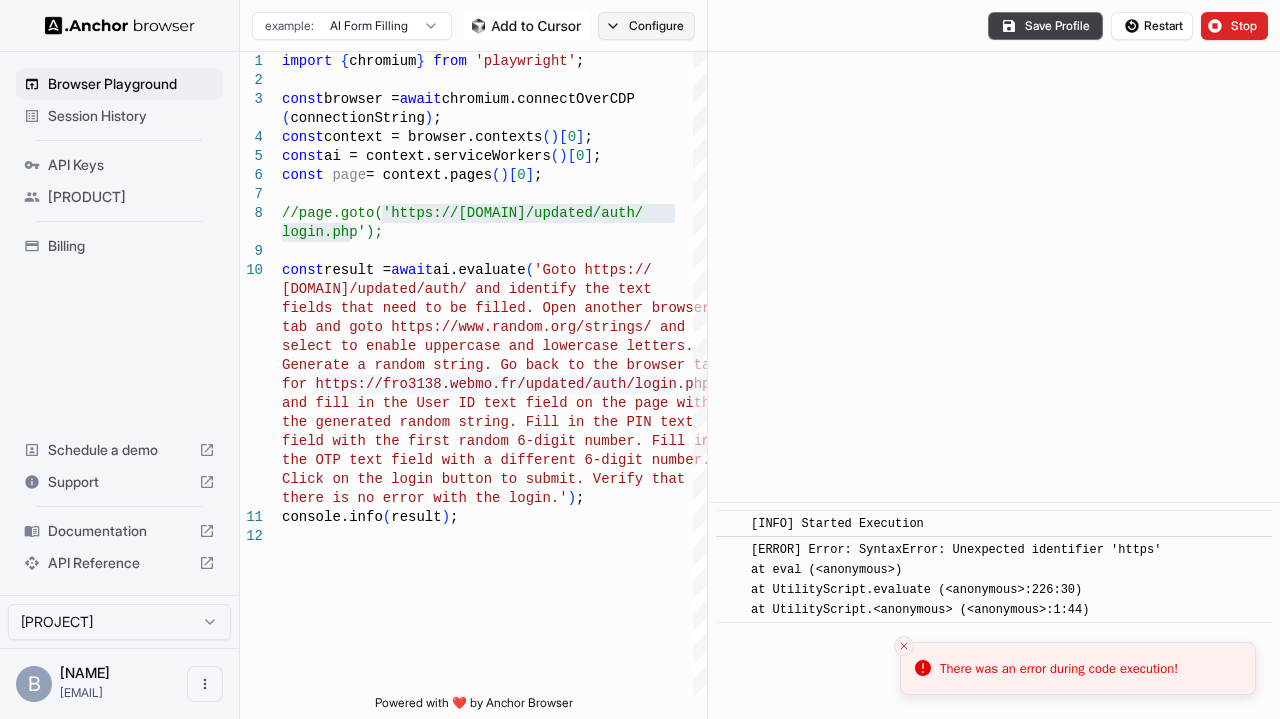 click on "Configure" at bounding box center (646, 26) 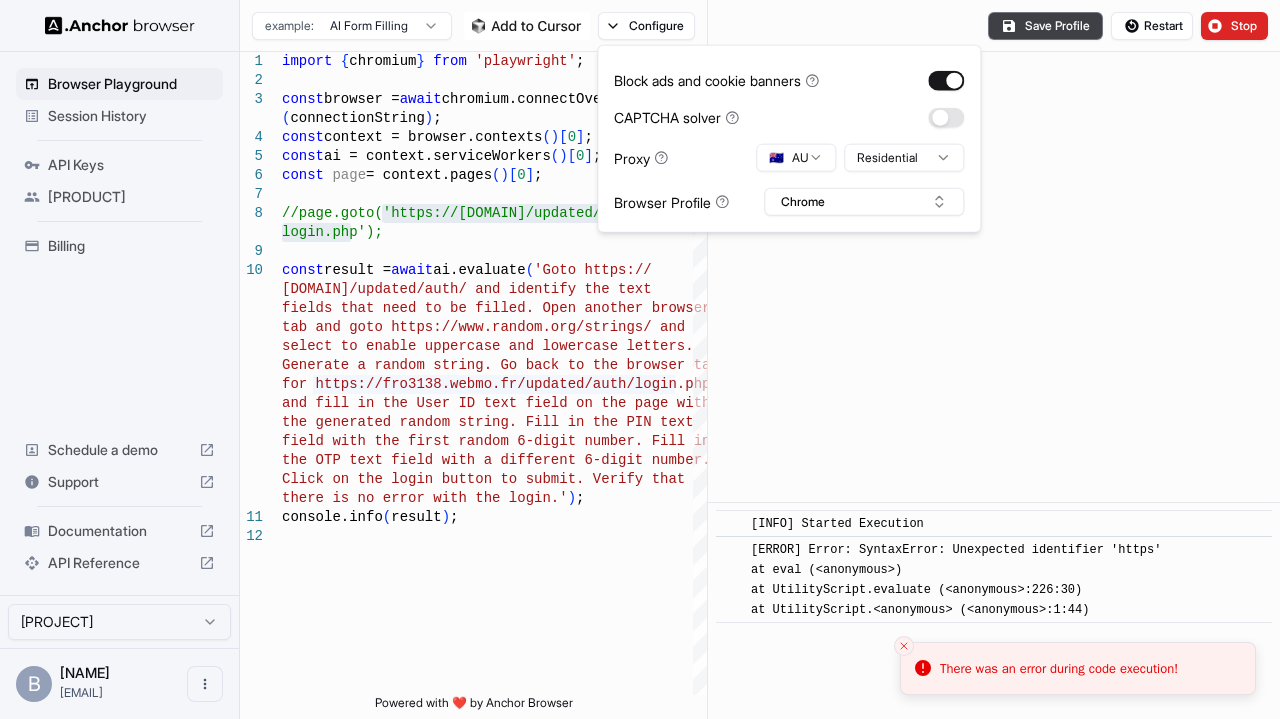 click on "Browser Playground Session History API Keys Project Billing Schedule a demo Support Documentation API Reference Bloo Taru Project B Bloo Taru maltechvault@g... Browser Playground example:  AI Form Filling Configure Save Profile Restart Stop 1 2 3 4 5 6 7 8 9 10 11 12 import   {  chromium  }   from   'playwright' ; const  browser =  await  chromium.connectOverCDP ( connectionString ) ; const  context = browser.contexts ( ) [ 0 ] ; const  ai = context.serviceWorkers ( ) [ 0 ] ; const   page  = context.pages ( ) [ 0 ] ; //page.goto('https://fro3138.webmo.fr/updated/auth / const  result =  await  ai.evaluate ( 'Goto https:// login.php'); fro3138.webmo.fr/updated/auth/ and identify the te xt  fields that need to be filled. Open another browse r  tab and goto https://www.random.org/strings/ and  select to enable uppercase and lowercase letters.  Generate a random string. Go back to the browser t ab  p  h  n  .  ) ; console.info ( result ) ;" at bounding box center (640, 359) 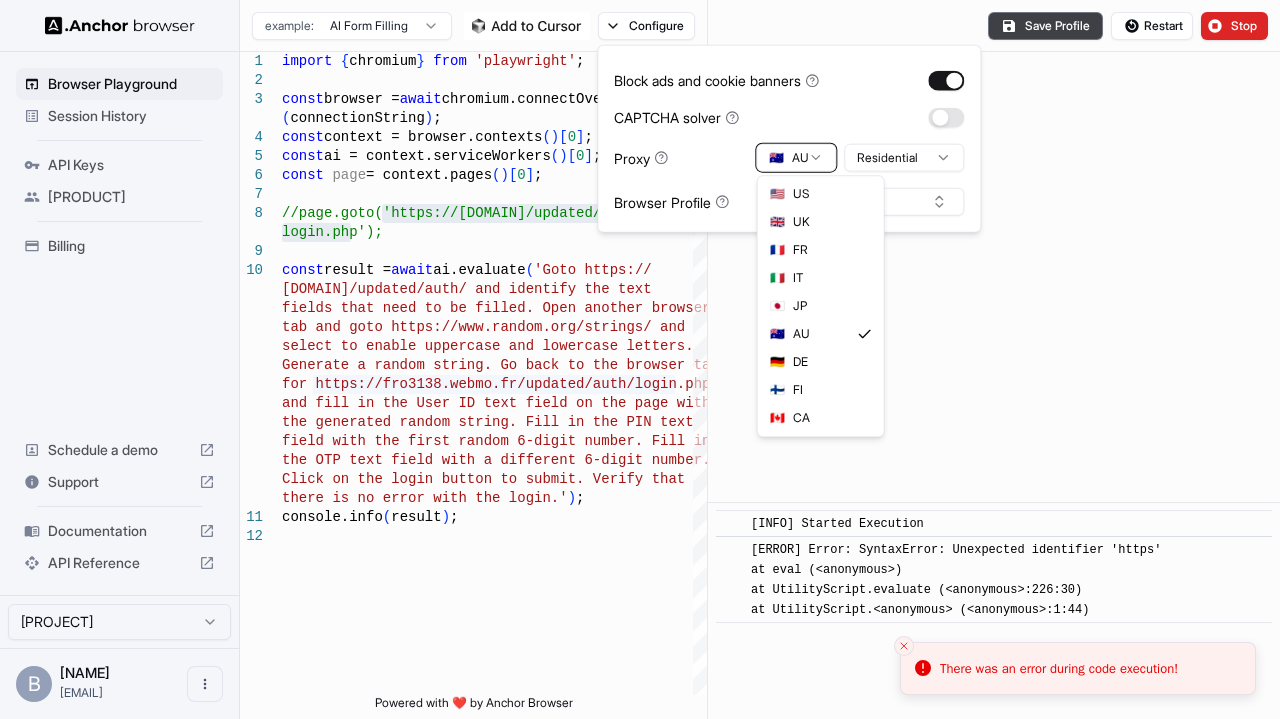 click on "Browser Playground Session History API Keys Project Billing Schedule a demo Support Documentation API Reference Bloo Taru Project B Bloo Taru maltechvault@g... Browser Playground example:  AI Form Filling Configure Save Profile Restart Stop 1 2 3 4 5 6 7 8 9 10 11 12 import   {  chromium  }   from   'playwright' ; const  browser =  await  chromium.connectOverCDP ( connectionString ) ; const  context = browser.contexts ( ) [ 0 ] ; const  ai = context.serviceWorkers ( ) [ 0 ] ; const   page  = context.pages ( ) [ 0 ] ; //page.goto('https://fro3138.webmo.fr/updated/auth / const  result =  await  ai.evaluate ( 'Goto https:// login.php'); fro3138.webmo.fr/updated/auth/ and identify the te xt  fields that need to be filled. Open another browse r  tab and goto https://www.random.org/strings/ and  select to enable uppercase and lowercase letters.  Generate a random string. Go back to the browser t ab  p  h  n  .  ) ; console.info ( result ) ;" at bounding box center (640, 359) 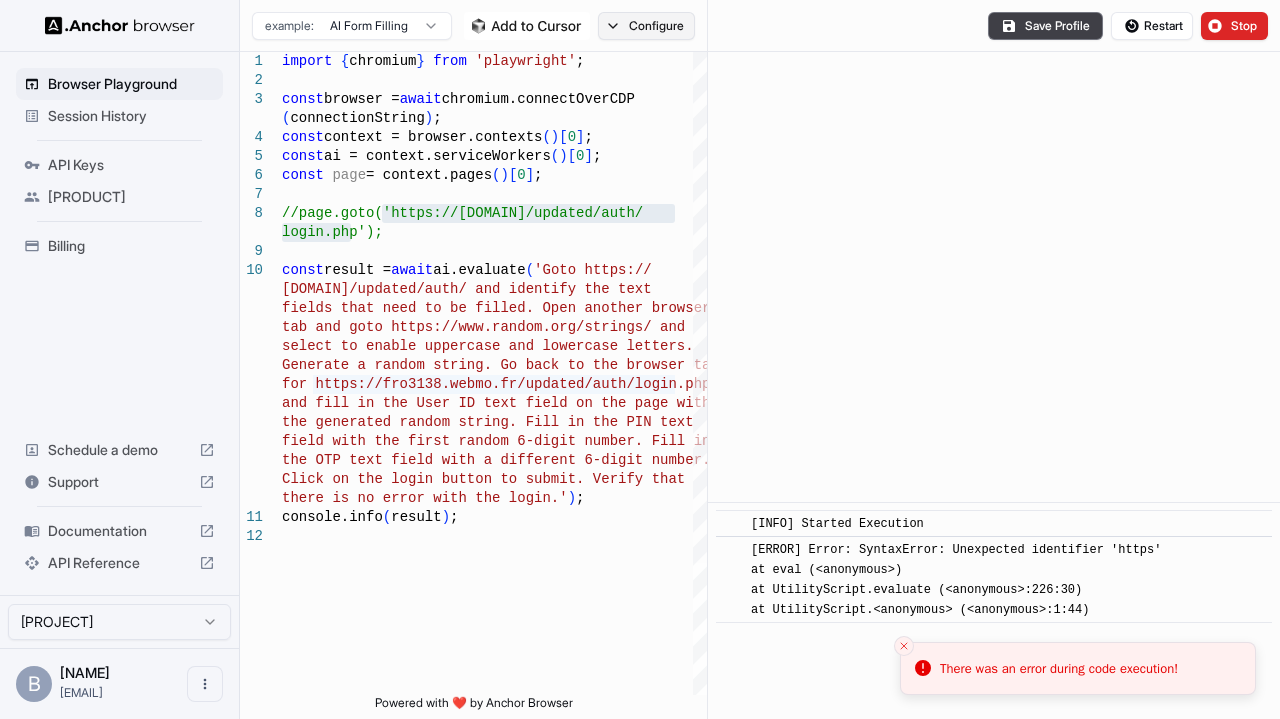 click on "Configure" at bounding box center [646, 26] 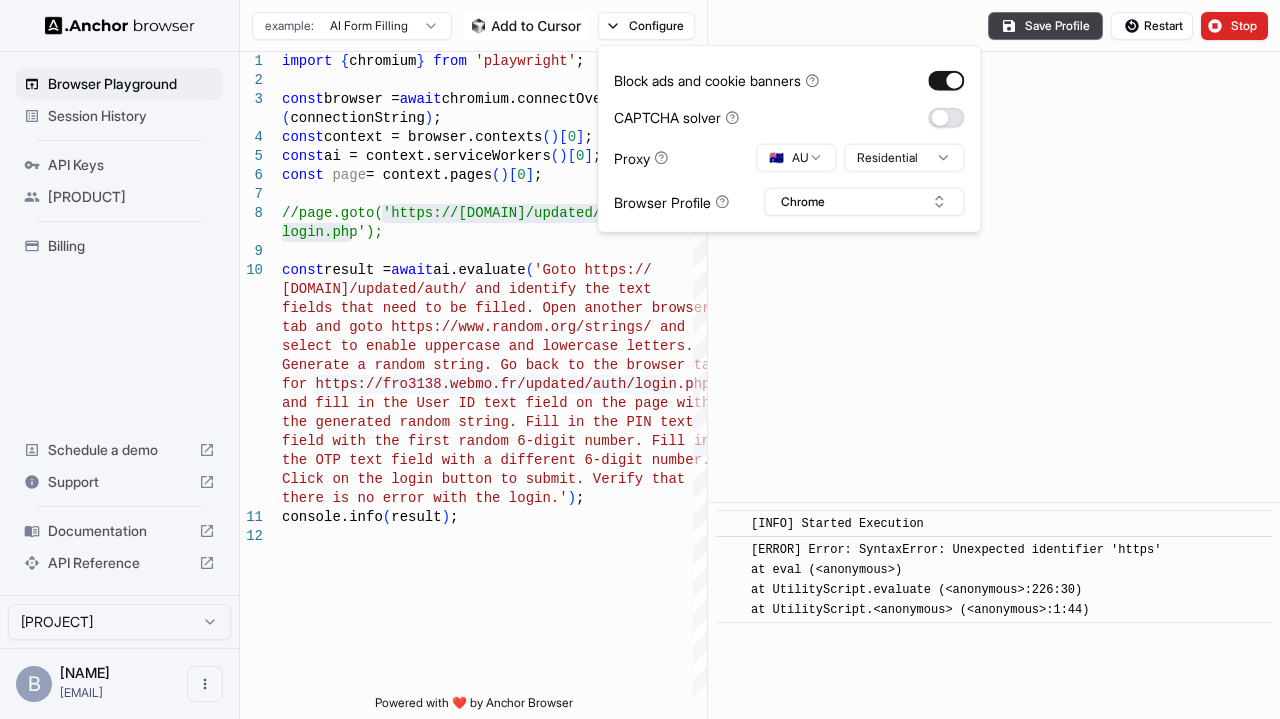 click at bounding box center [946, 117] 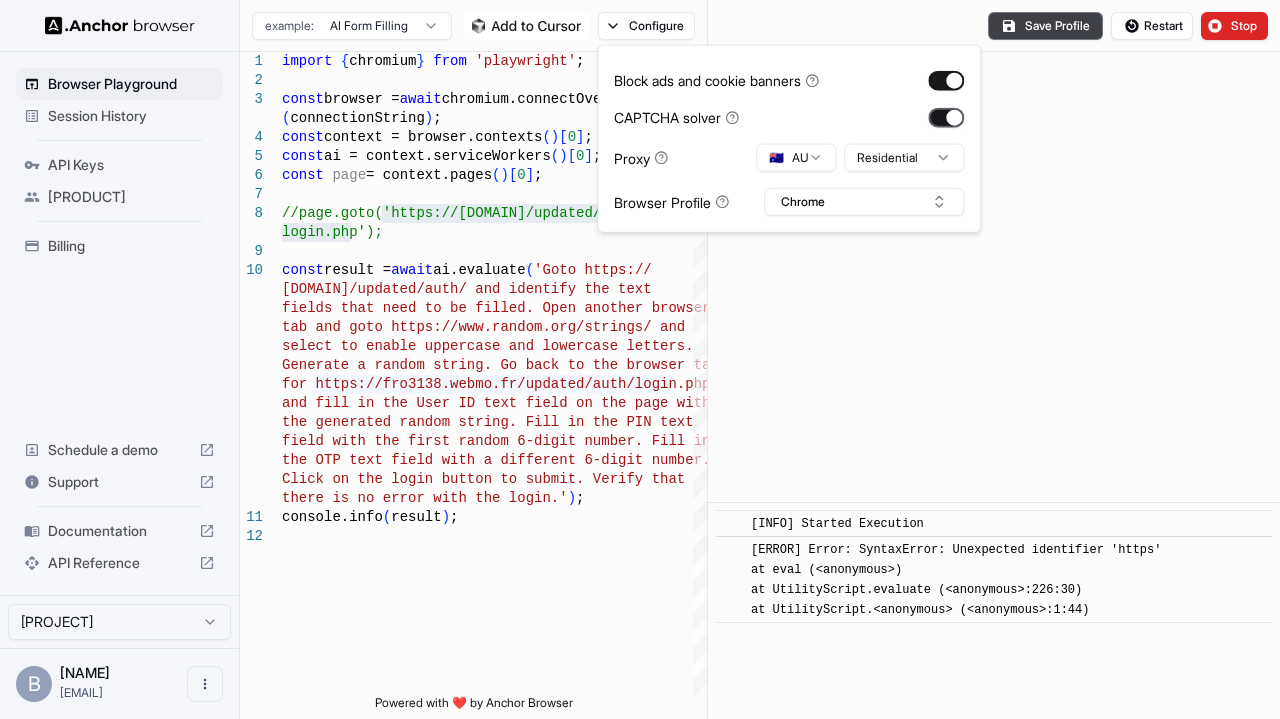 click at bounding box center (946, 117) 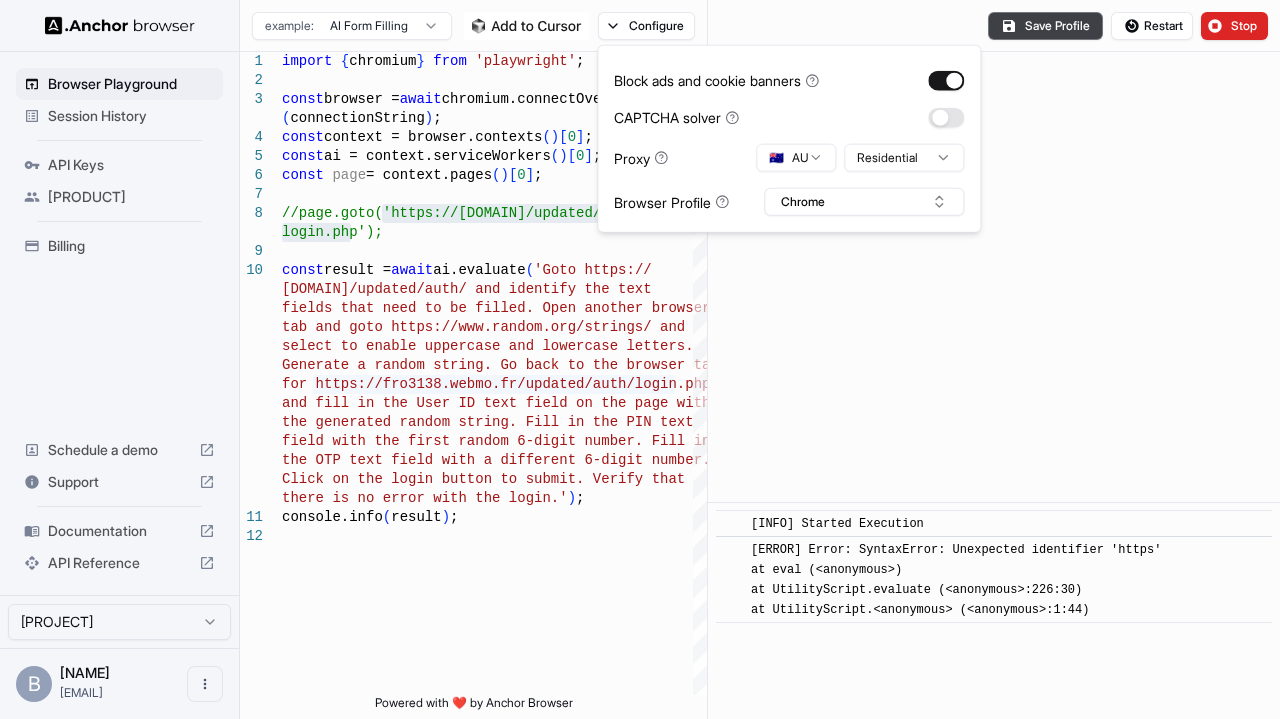click on "Browser Playground Session History API Keys Project Billing Schedule a demo Support Documentation API Reference Bloo Taru Project B Bloo Taru maltechvault@g... Browser Playground example:  AI Form Filling Configure Save Profile Restart Stop 1 2 3 4 5 6 7 8 9 10 11 12 import   {  chromium  }   from   'playwright' ; const  browser =  await  chromium.connectOverCDP ( connectionString ) ; const  context = browser.contexts ( ) [ 0 ] ; const  ai = context.serviceWorkers ( ) [ 0 ] ; const   page  = context.pages ( ) [ 0 ] ; //page.goto('https://fro3138.webmo.fr/updated/auth / const  result =  await  ai.evaluate ( 'Goto https:// login.php'); fro3138.webmo.fr/updated/auth/ and identify the te xt  fields that need to be filled. Open another browse r  tab and goto https://www.random.org/strings/ and  select to enable uppercase and lowercase letters.  Generate a random string. Go back to the browser t ab  p  h  n  .  ) ; console.info ( result ) ;" at bounding box center [640, 359] 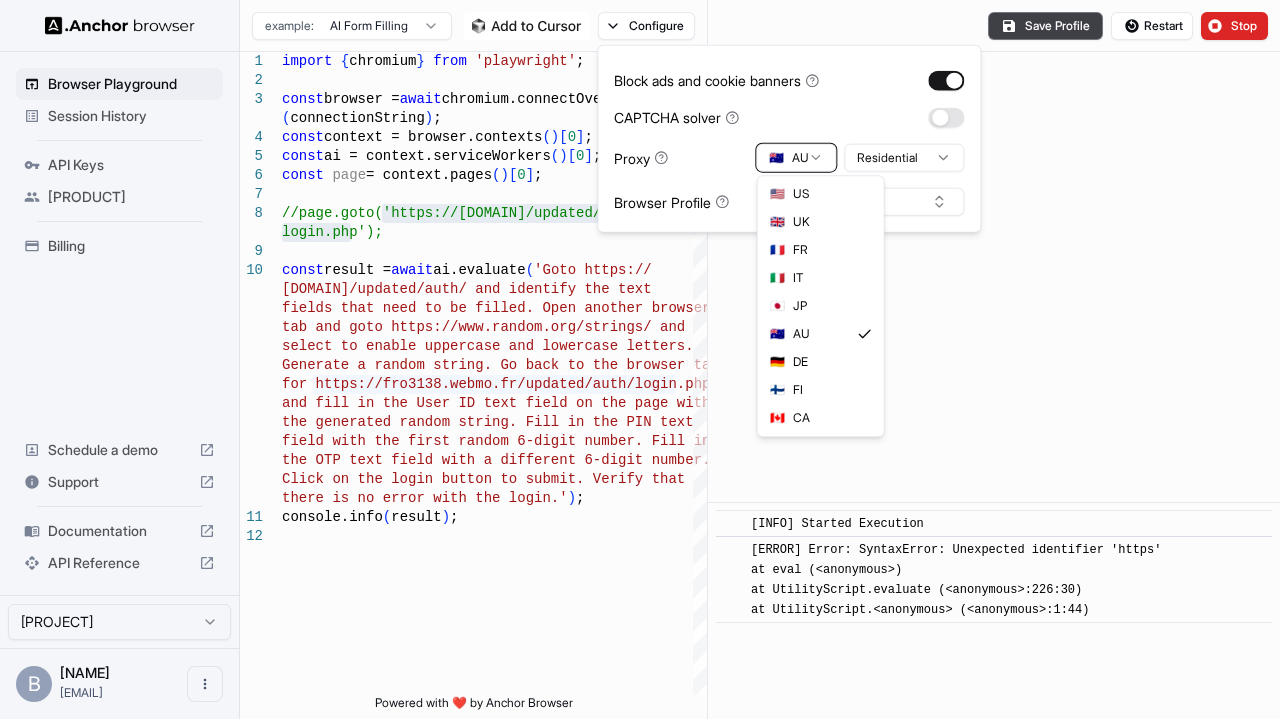 click on "Browser Playground Session History API Keys Project Billing Schedule a demo Support Documentation API Reference Bloo Taru Project B Bloo Taru maltechvault@g... Browser Playground example:  AI Form Filling Configure Save Profile Restart Stop 1 2 3 4 5 6 7 8 9 10 11 12 import   {  chromium  }   from   'playwright' ; const  browser =  await  chromium.connectOverCDP ( connectionString ) ; const  context = browser.contexts ( ) [ 0 ] ; const  ai = context.serviceWorkers ( ) [ 0 ] ; const   page  = context.pages ( ) [ 0 ] ; //page.goto('https://fro3138.webmo.fr/updated/auth / const  result =  await  ai.evaluate ( 'Goto https:// login.php'); fro3138.webmo.fr/updated/auth/ and identify the te xt  fields that need to be filled. Open another browse r  tab and goto https://www.random.org/strings/ and  select to enable uppercase and lowercase letters.  Generate a random string. Go back to the browser t ab  p  h  n  .  ) ; console.info ( result ) ;" at bounding box center [640, 359] 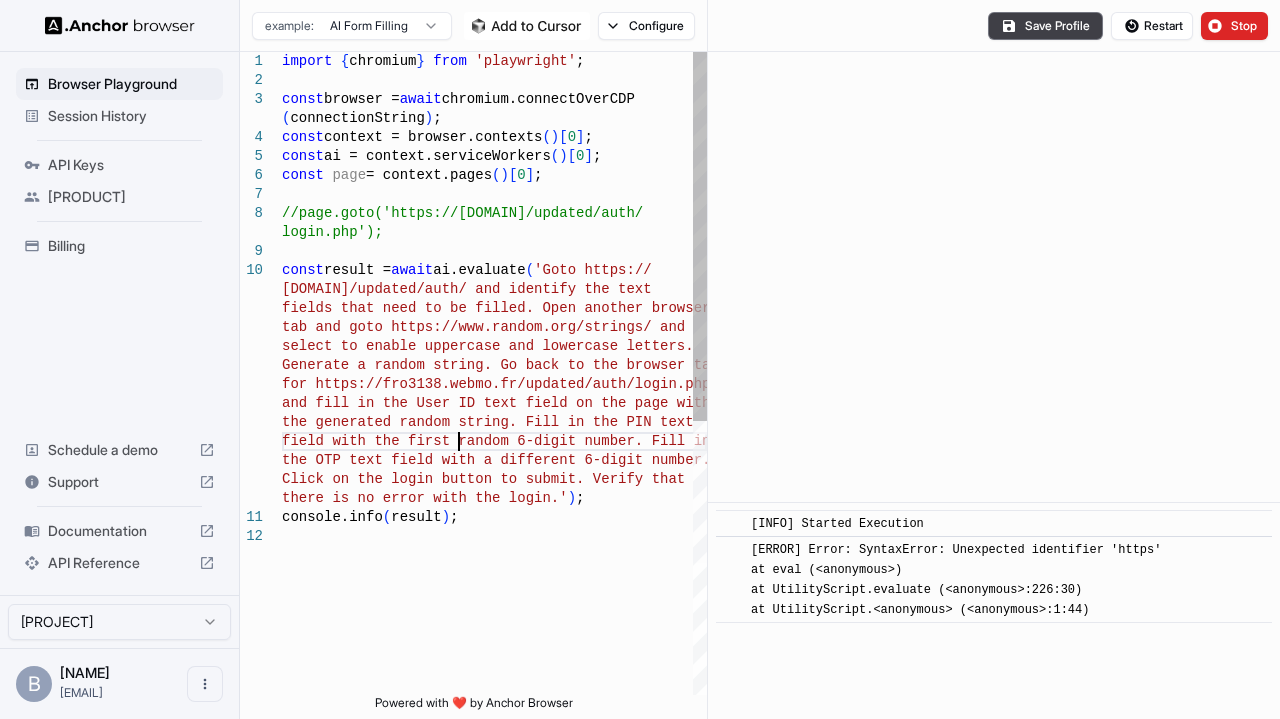 click on "import   {  chromium  }   from   'playwright' ; const  browser =  await  chromium.connectOverCDP ( connectionString ) ; const  context = browser.contexts ( ) [ 0 ] ; const  ai = context.serviceWorkers ( ) [ 0 ] ; const   page  = context.pages ( ) [ 0 ] ; //page.goto('https://fro3138.webmo.fr/updated/auth / const  result =  await  ai.evaluate ( 'Goto https:// login.php'); fro3138.webmo.fr/updated/auth/ and identify the te xt  fields that need to be filled. Open another browse r  tab and goto https://www.random.org/strings/ and  select to enable uppercase and lowercase letters.  Generate a random string. Go back to the browser t ab  for https://fro3138.webmo.fr/updated/auth/login.ph p  and fill in the User ID text field on the page wit h  the generated random string. Fill in the PIN text  field with the first random 6-digit number. Fill i n  the OTP text field with a different 6-digit number .  ) ; console.info (" at bounding box center [494, 611] 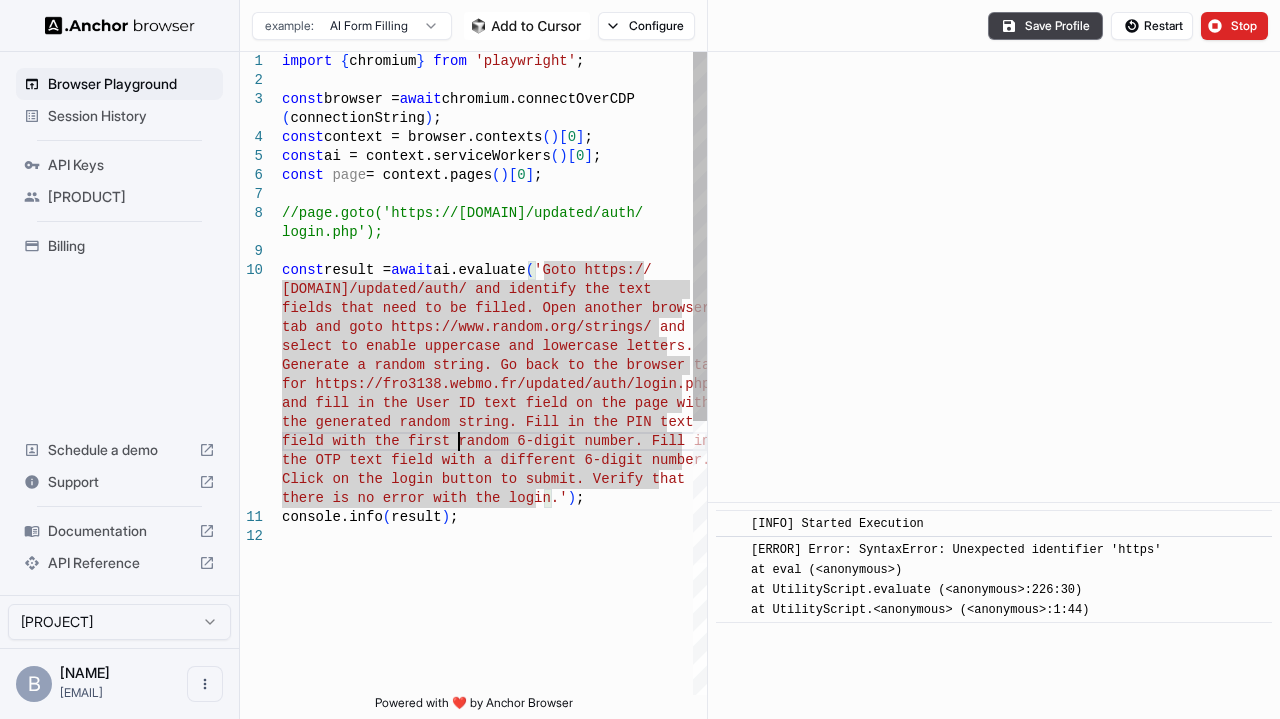 type on "**********" 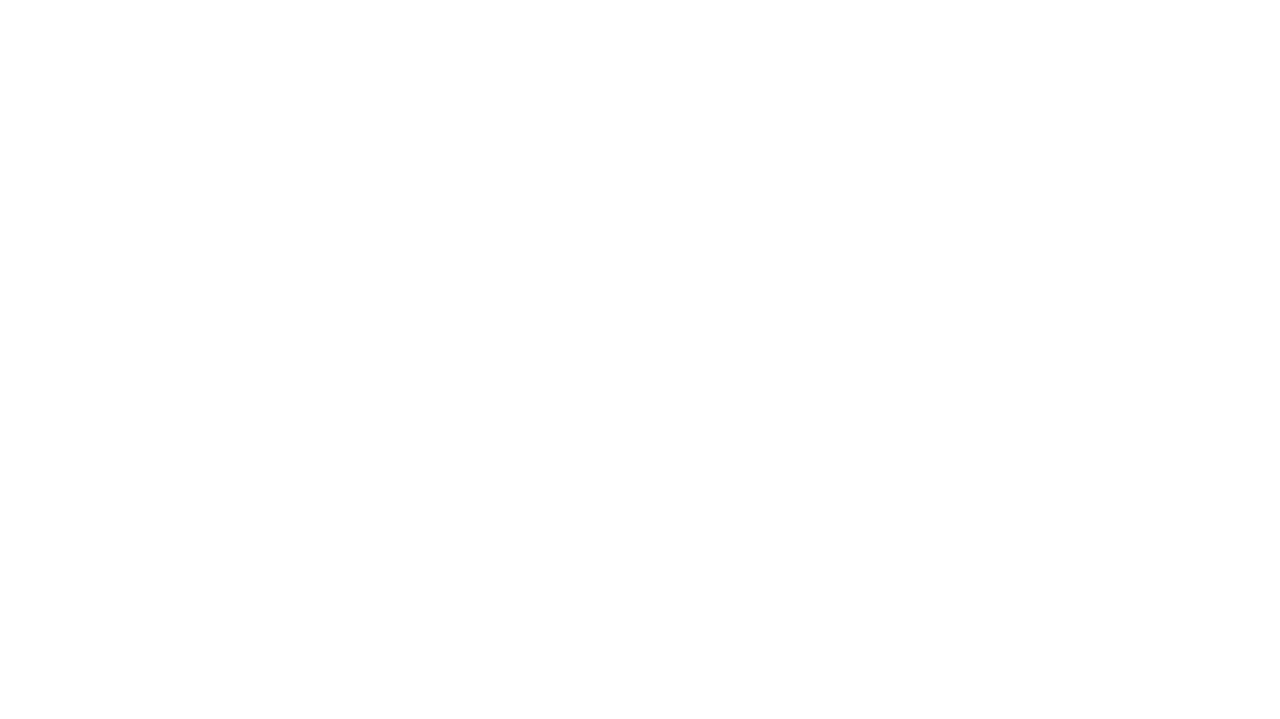 scroll, scrollTop: 0, scrollLeft: 0, axis: both 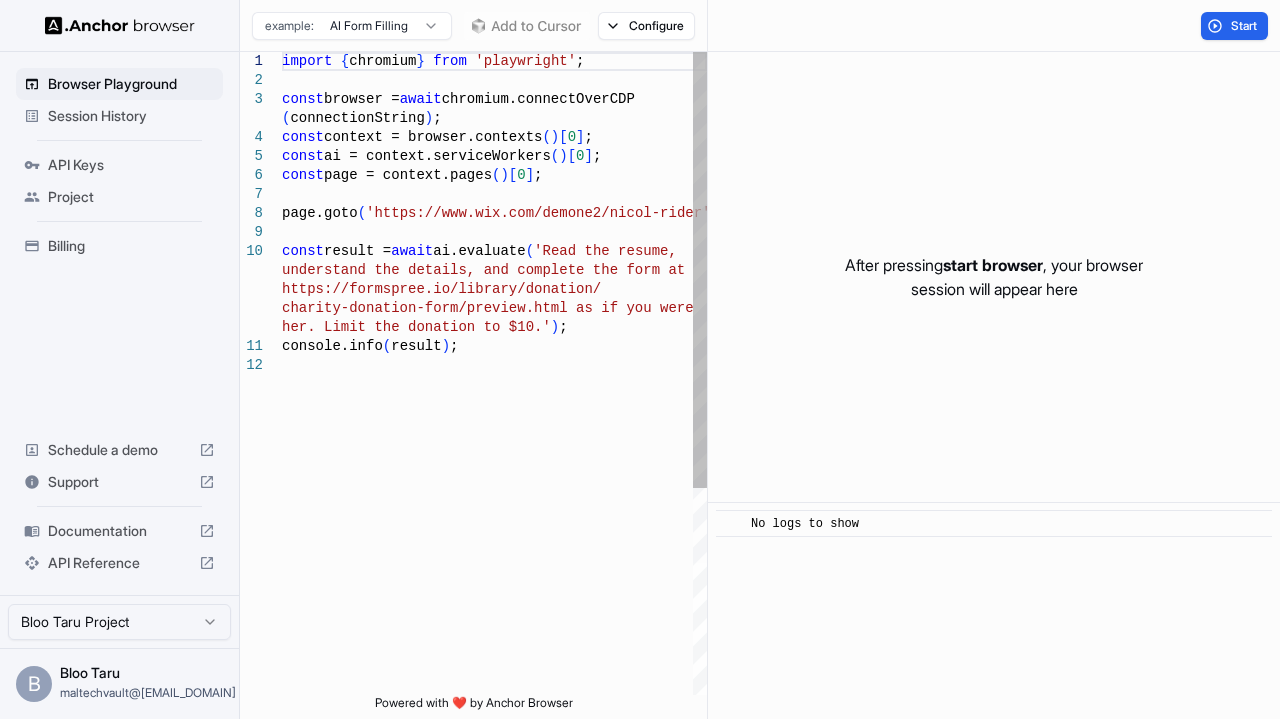click on "import   {  chromium  }   from   'playwright' ; const  browser =  await  chromium.connectOverCDP ( connectionString ) ; const  context = browser.contexts ( ) [ 0 ] ; const  ai = context.serviceWorkers ( ) [ 0 ] ; const  page = context.pages ( ) [ 0 ] ; page.goto ( 'https://www.wix.com/demone2/nicol-rider' ) ; const  result =  await  ai.evaluate ( 'Read the resume,  understand the details, and complete the form at  https://formspree.io/library/donation/ charity-donation-form/preview.html as if you were  her. Limit the donation to $10.' ) ; console.info ( result ) ;" at bounding box center [494, 525] 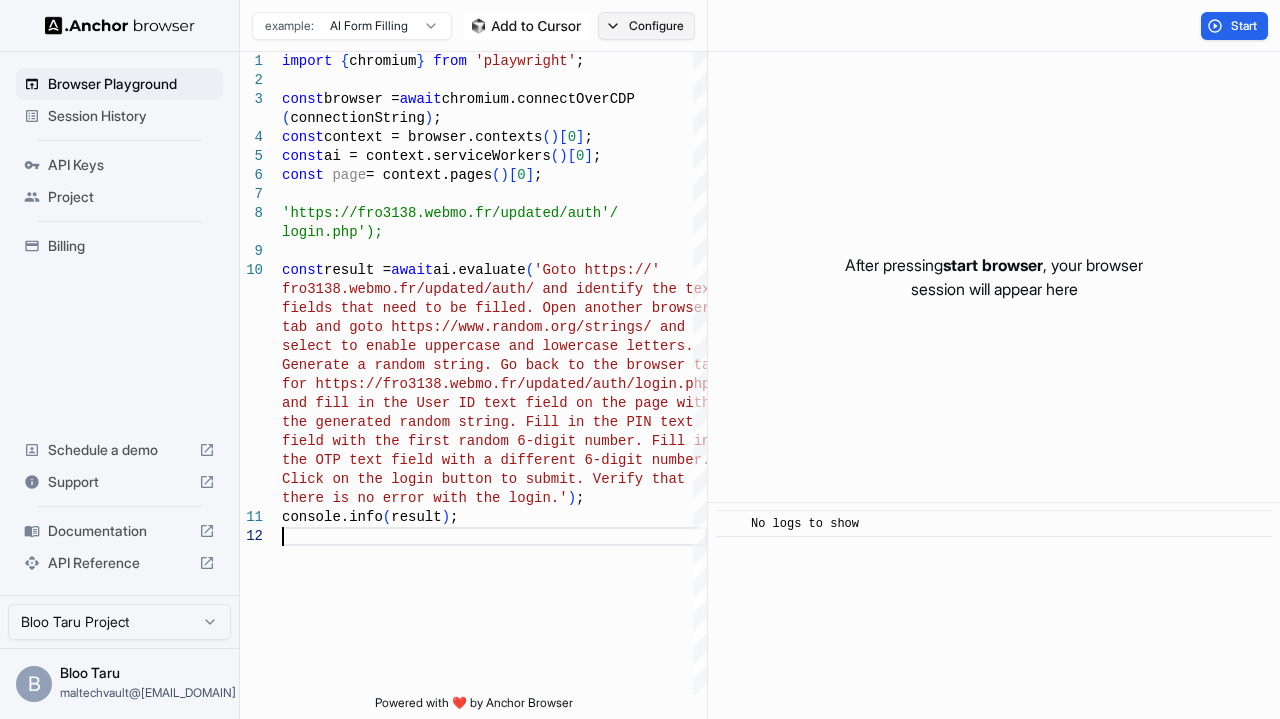 click on "Configure" at bounding box center (646, 26) 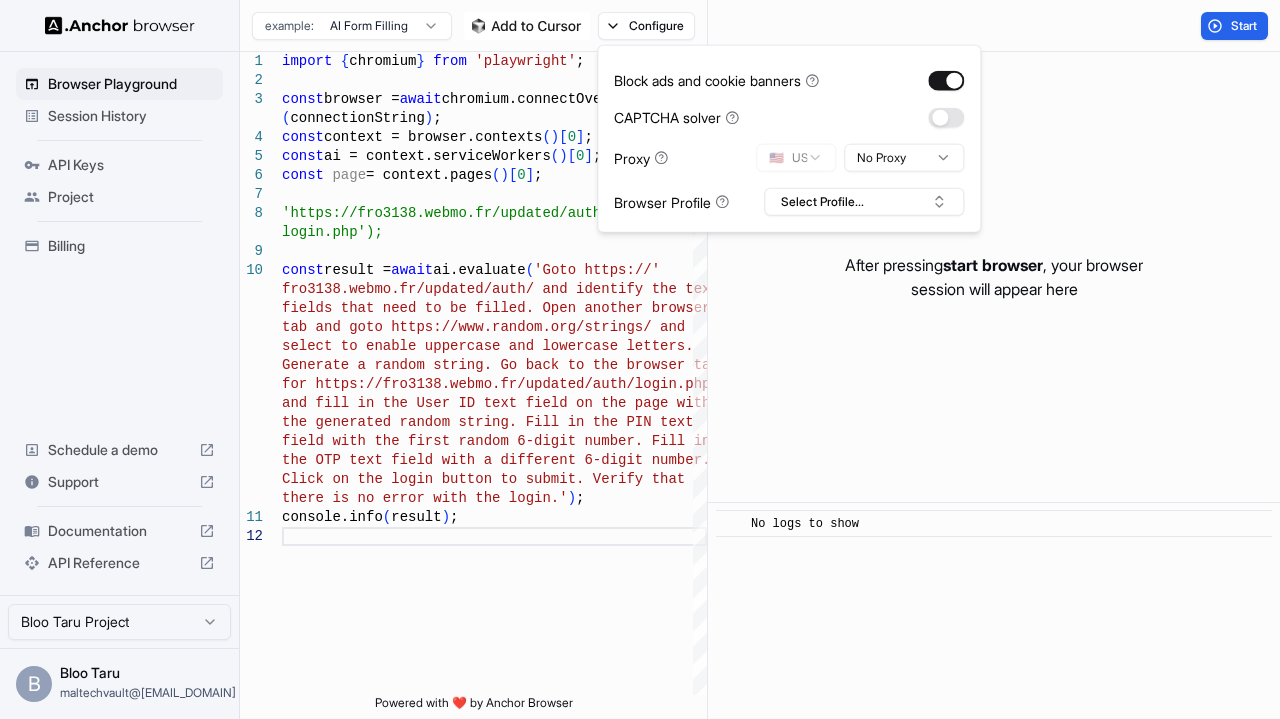 click on "Browser Playground Session History API Keys Project Billing Schedule a demo Support Documentation API Reference Bloo Taru Project B Bloo Taru maltechvault@[EMAIL_DOMAIN] Browser Playground example:  AI Form Filling Configure Start 1 2 3 4 5 6 7 8 9 10 11 12 import   {  chromium  }   from   'playwright' ; const  browser =  await  chromium.connectOverCDP ( connectionString ) ; const  context = browser.contexts ( ) [ 0 ] ; const  ai = context.serviceWorkers ( ) [ 0 ] ; const   page  = context.pages ( ) [ 0 ] ; //page.goto('https://fro3138.webmo.fr/updated/auth / const  result =  await  ai.evaluate ( 'Goto https:// fro3138.webmo.fr/updated/auth/ and identify the te xt  fields that need to be filled. Open another browse r  tab and goto https://www.random.org/strings/ and  login.php'); select to enable uppercase and lowercase letters.  Generate a random string. Go back to the browser t ab  for https://fro3138.webmo.fr/updated/auth/login.ph p  h  n  .'" at bounding box center (640, 359) 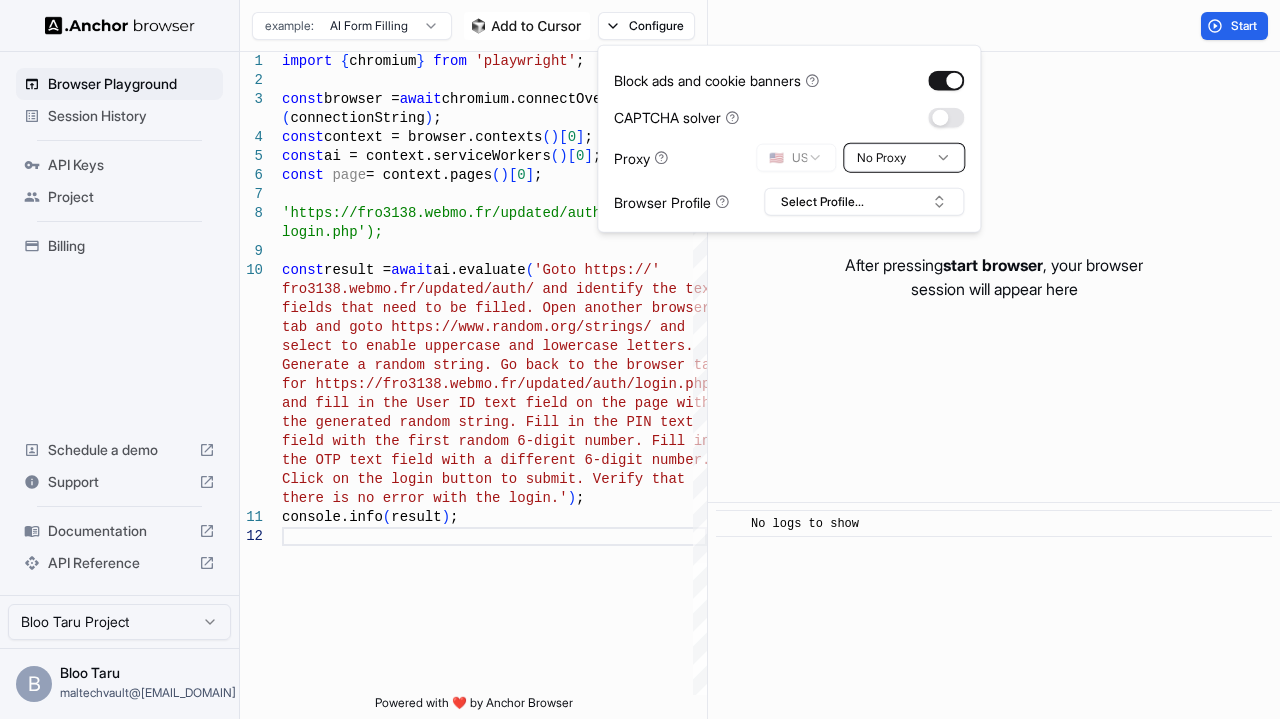click on "Browser Playground Session History API Keys Project Billing Schedule a demo Support Documentation API Reference Bloo Taru Project B Bloo Taru maltechvault@[EMAIL_DOMAIN] Browser Playground example:  AI Form Filling Configure Start 1 2 3 4 5 6 7 8 9 10 11 12 import   {  chromium  }   from   'playwright' ; const  browser =  await  chromium.connectOverCDP ( connectionString ) ; const  context = browser.contexts ( ) [ 0 ] ; const  ai = context.serviceWorkers ( ) [ 0 ] ; const   page  = context.pages ( ) [ 0 ] ; //page.goto('https://fro3138.webmo.fr/updated/auth / const  result =  await  ai.evaluate ( 'Goto https:// fro3138.webmo.fr/updated/auth/ and identify the te xt  fields that need to be filled. Open another browse r  tab and goto https://www.random.org/strings/ and  login.php'); select to enable uppercase and lowercase letters.  Generate a random string. Go back to the browser t ab  for https://fro3138.webmo.fr/updated/auth/login.ph p  h  n  .'" at bounding box center [640, 359] 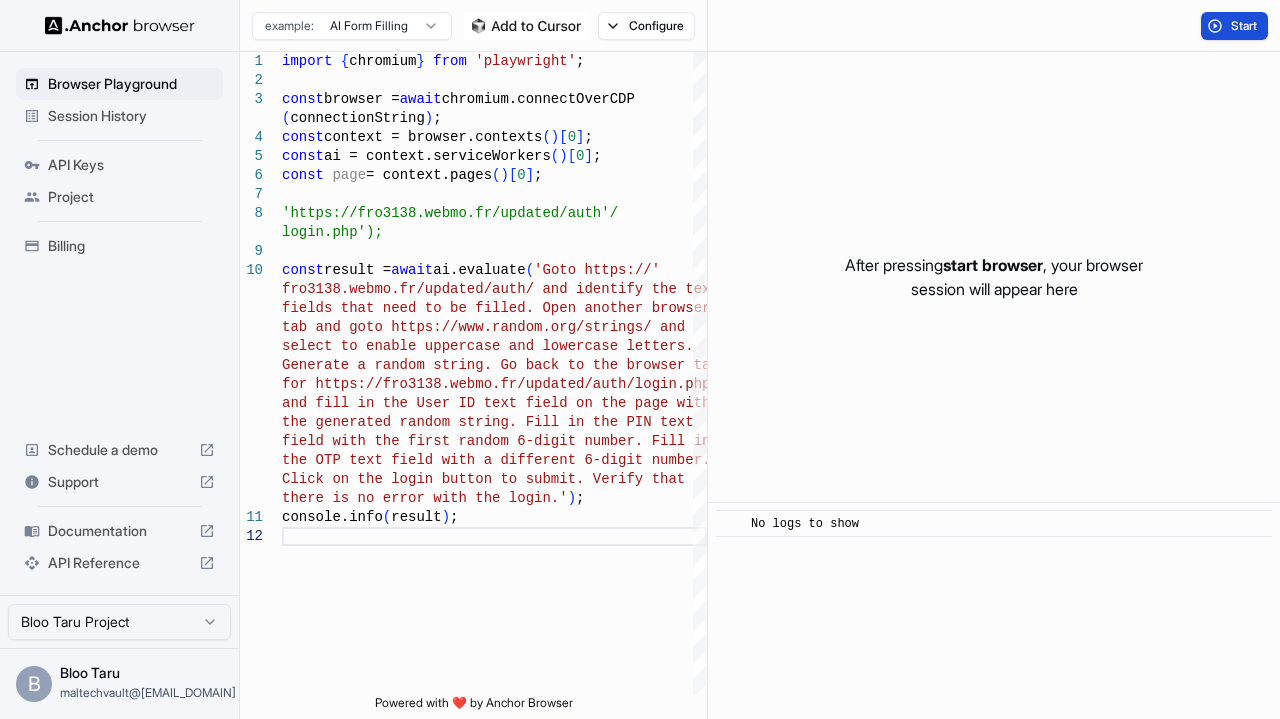 click on "Start" at bounding box center (1245, 26) 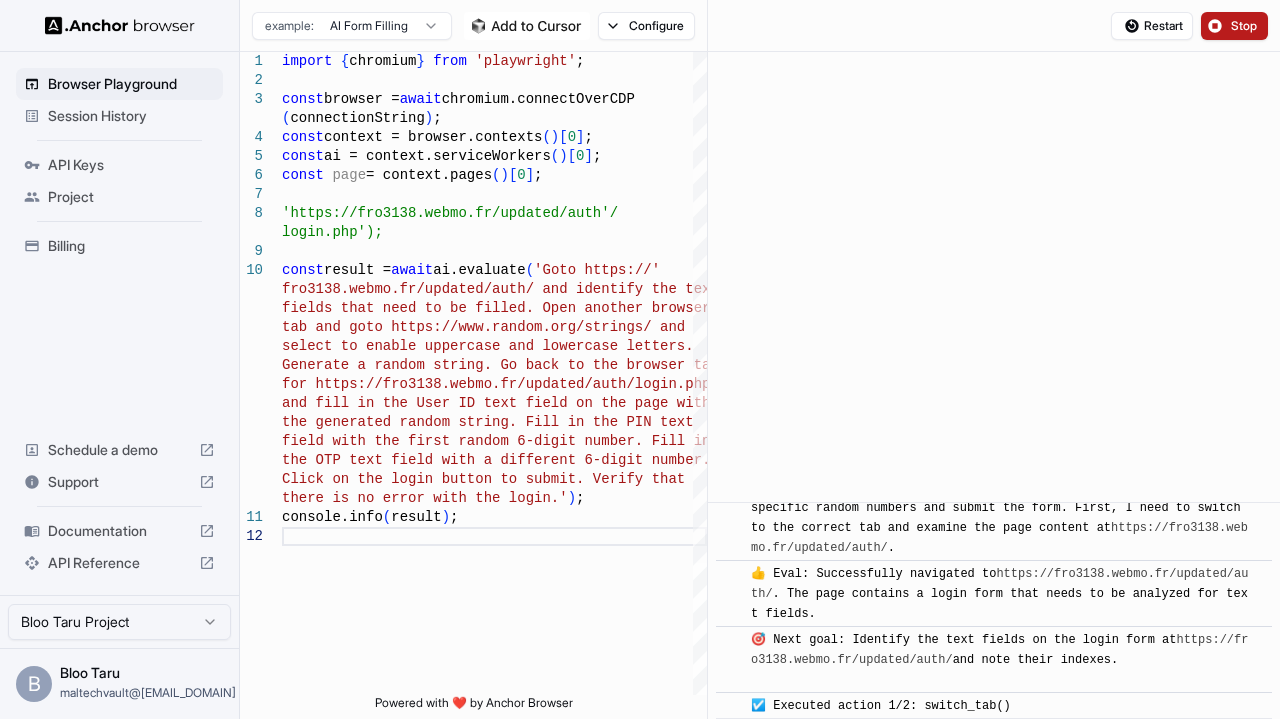 scroll, scrollTop: 697, scrollLeft: 0, axis: vertical 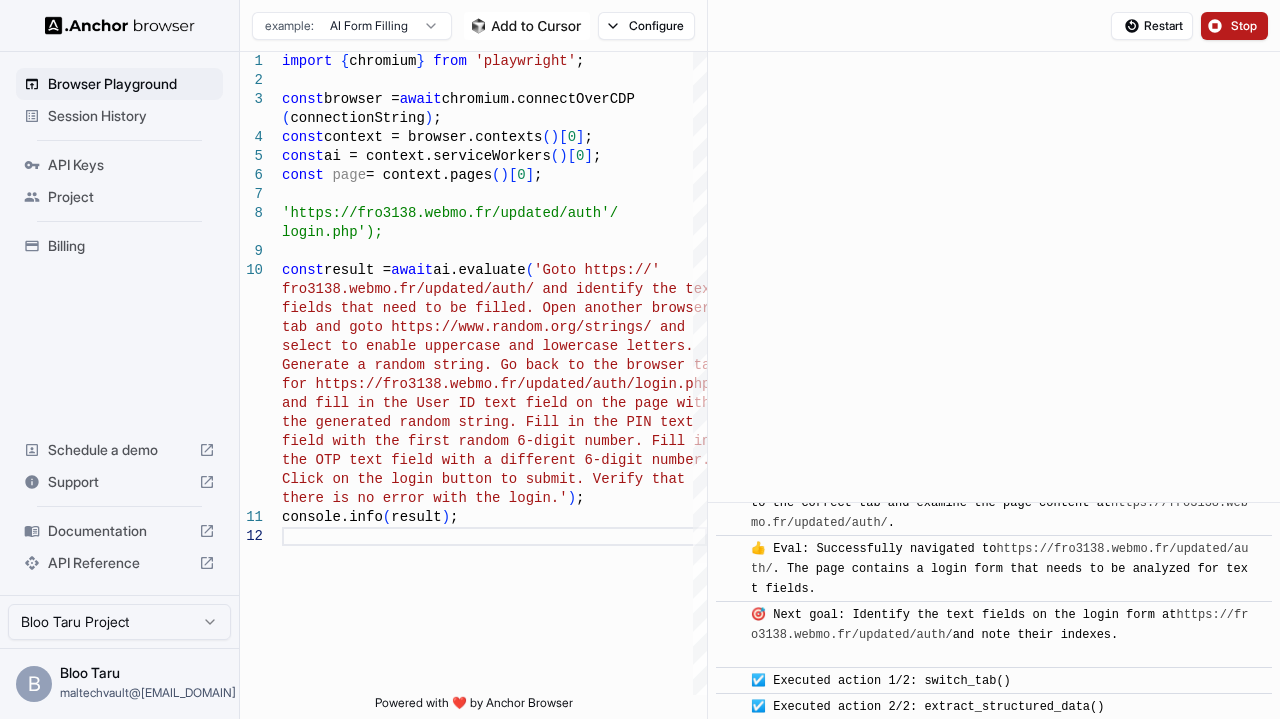 click on "Stop" at bounding box center (1245, 26) 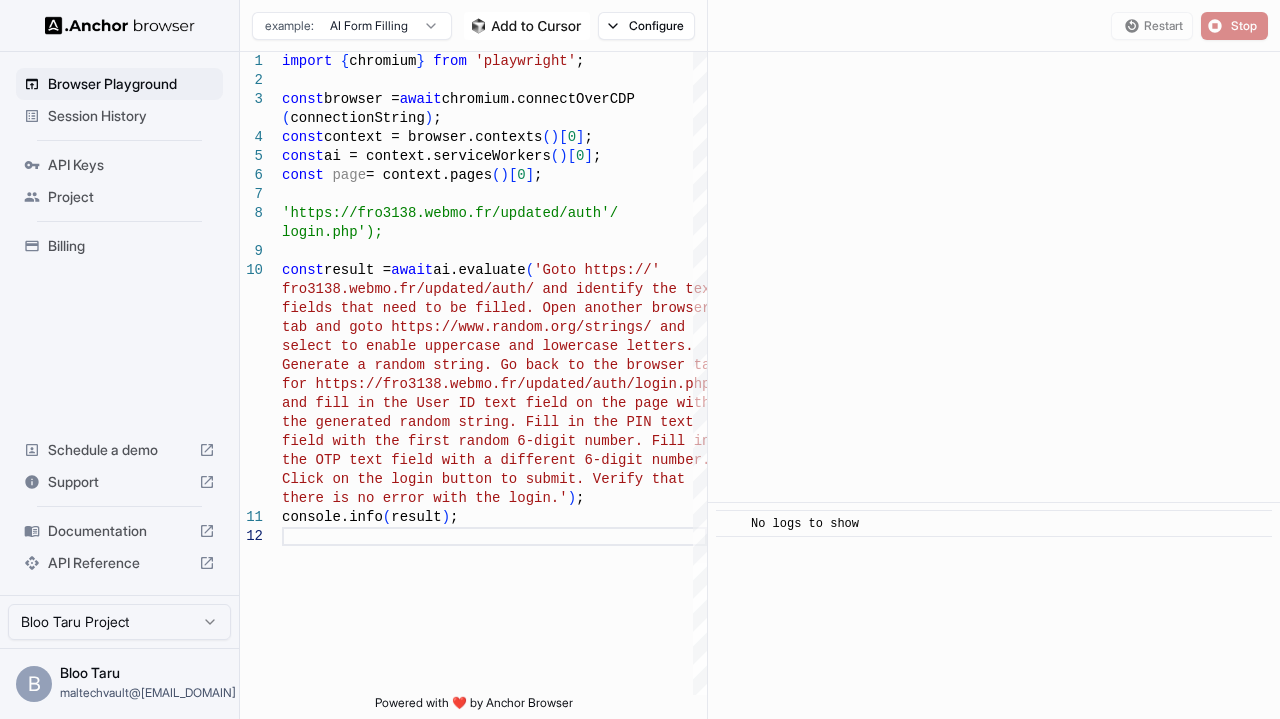 scroll, scrollTop: 0, scrollLeft: 0, axis: both 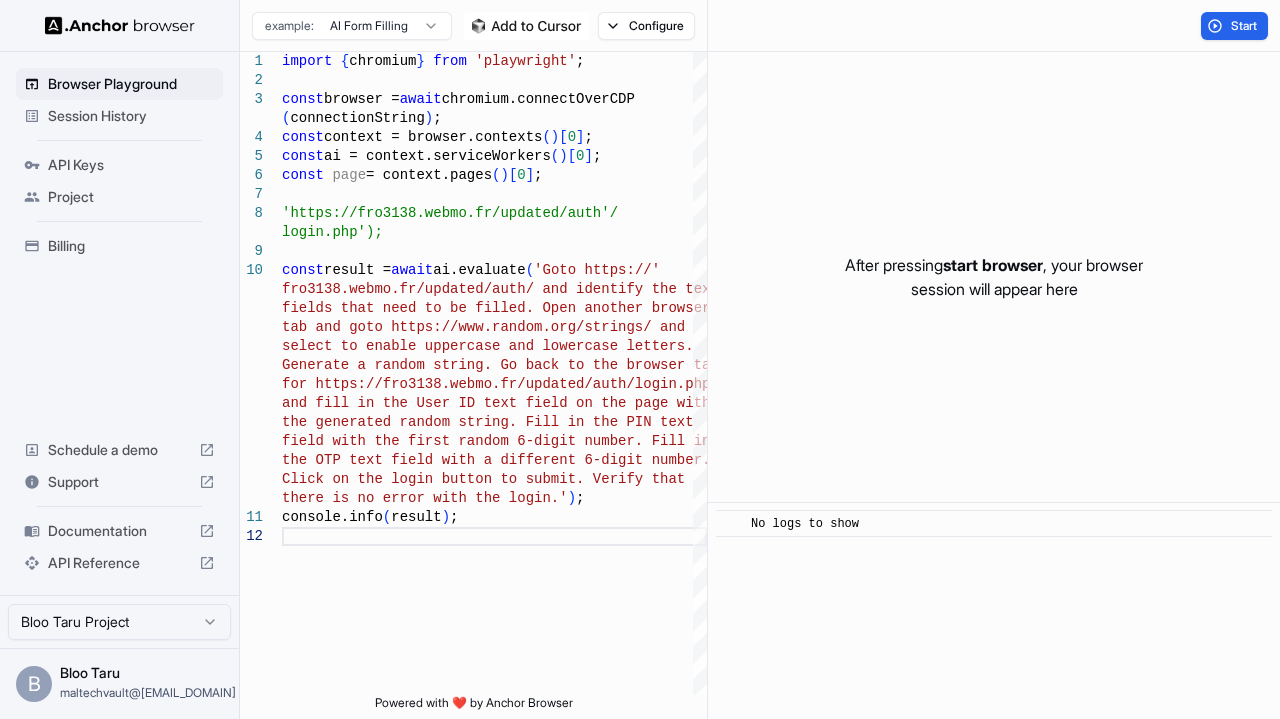 click on "After pressing  start browser , your browser session will appear here" at bounding box center [994, 277] 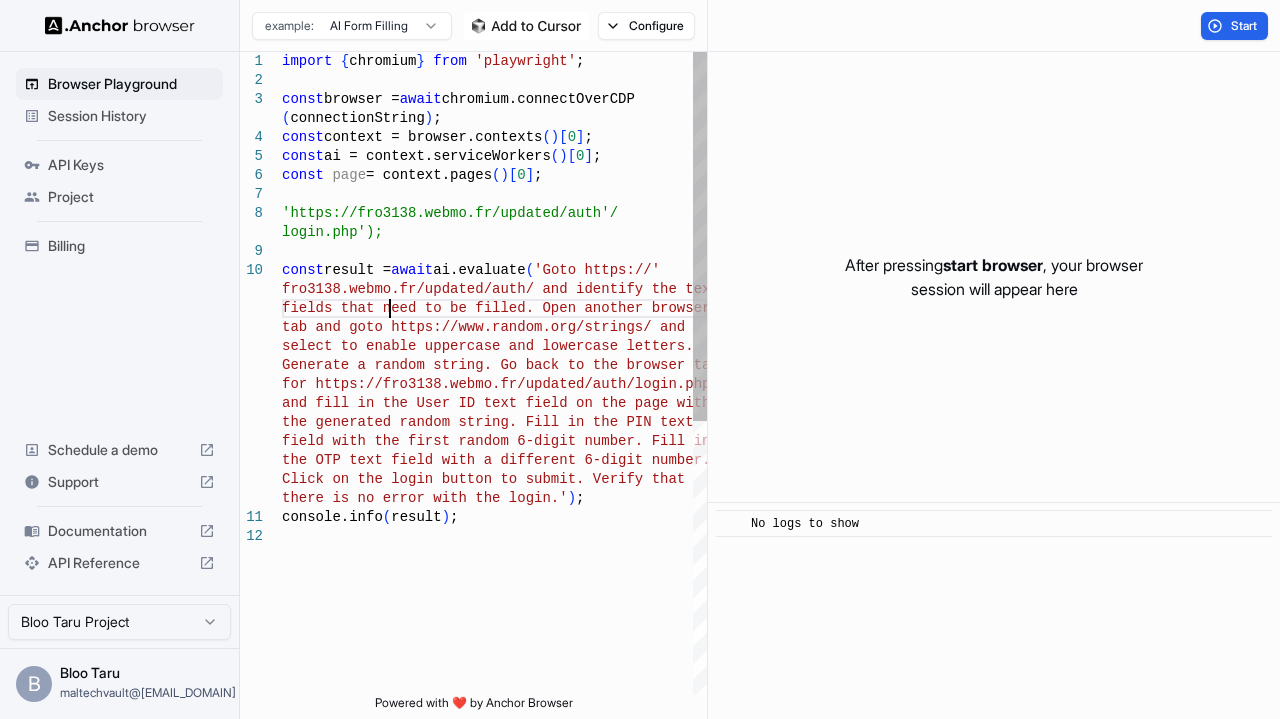 click on "import   {  chromium  }   from   'playwright' ; const  browser =  await  chromium.connectOverCDP ( connectionString ) ; const  context = browser.contexts ( ) [ 0 ] ; const  ai = context.serviceWorkers ( ) [ 0 ] ; const   page  = context.pages ( ) [ 0 ] ; //page.goto('https://fro3138.webmo.fr/updated/auth / const  result =  await  ai.evaluate ( 'Goto https:// fro3138.webmo.fr/updated/auth/ and identify the te xt  fields that need to be filled. Open another browse r  tab and goto https://www.random.org/strings/ and  login.php'); select to enable uppercase and lowercase letters.  Generate a random string. Go back to the browser t ab  for https://fro3138.webmo.fr/updated/auth/login.ph p  and fill in the User ID text field on the page wit h  the generated random string. Fill in the PIN text  field with the first random 6-digit number. Fill i n  the OTP text field with a different 6-digit number .  ) ; console.info (" at bounding box center (494, 611) 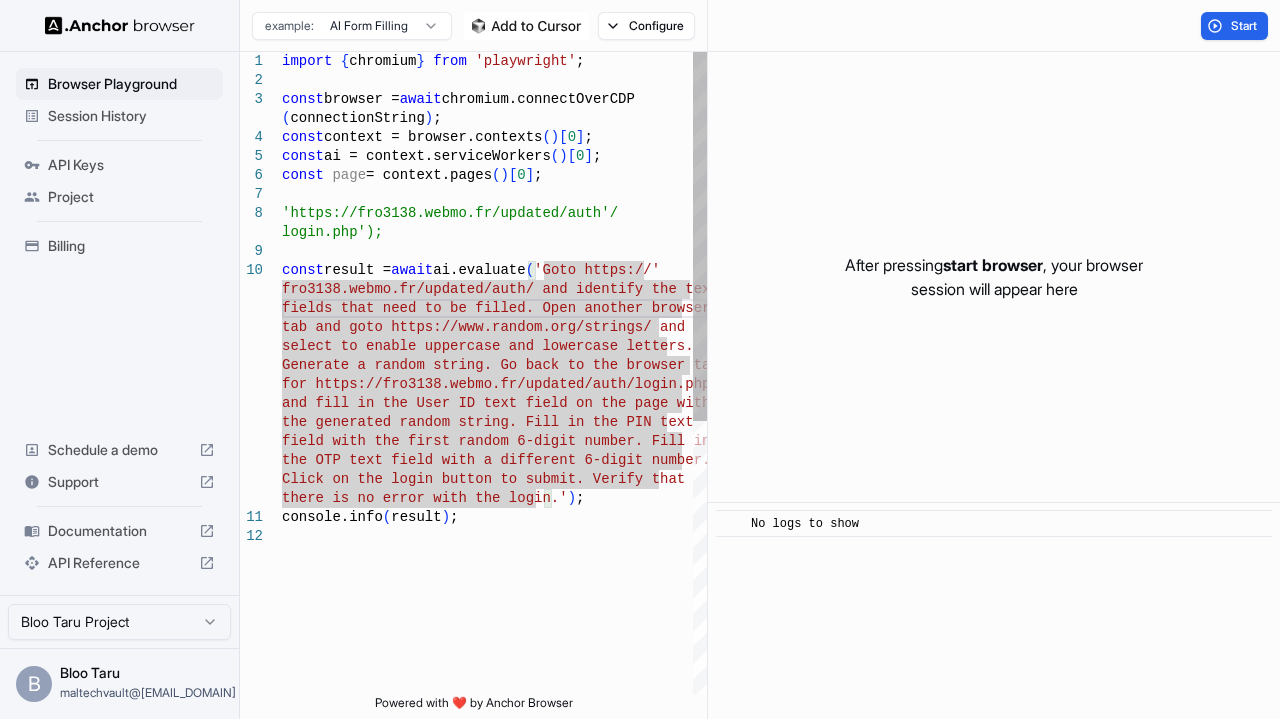 type on "**********" 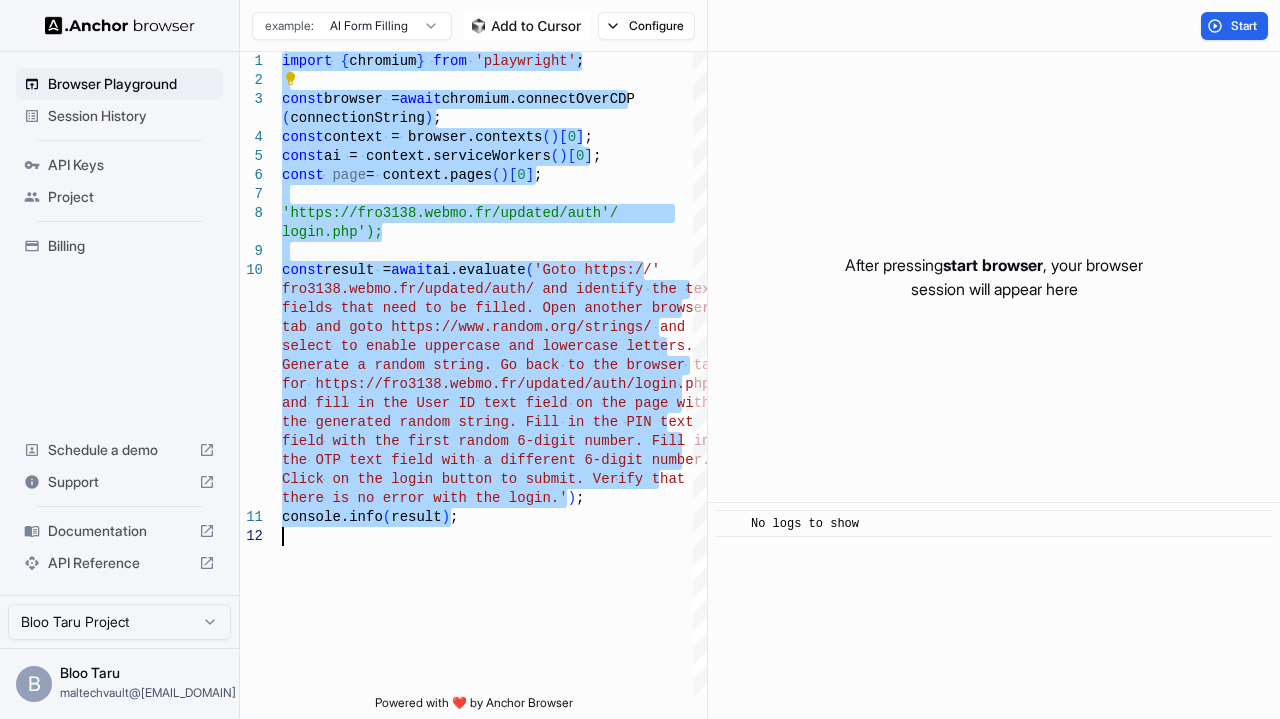 click on "Project" at bounding box center (131, 197) 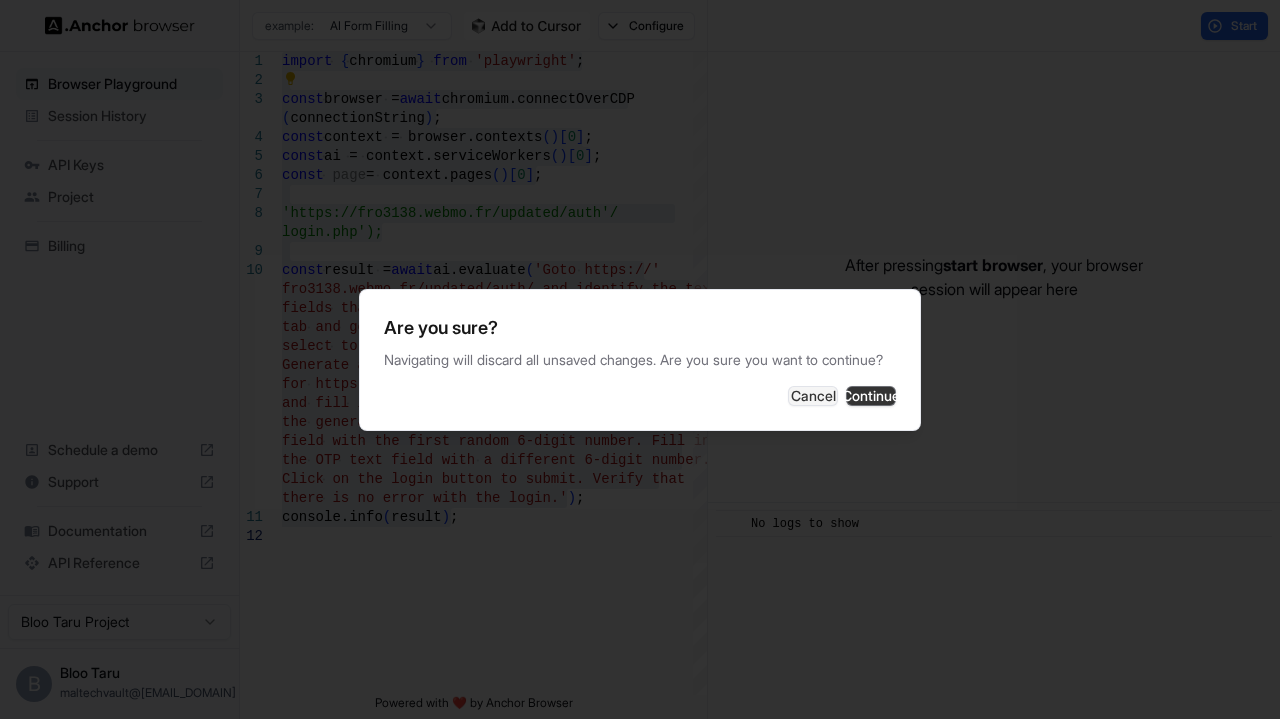 click on "Continue" at bounding box center [871, 396] 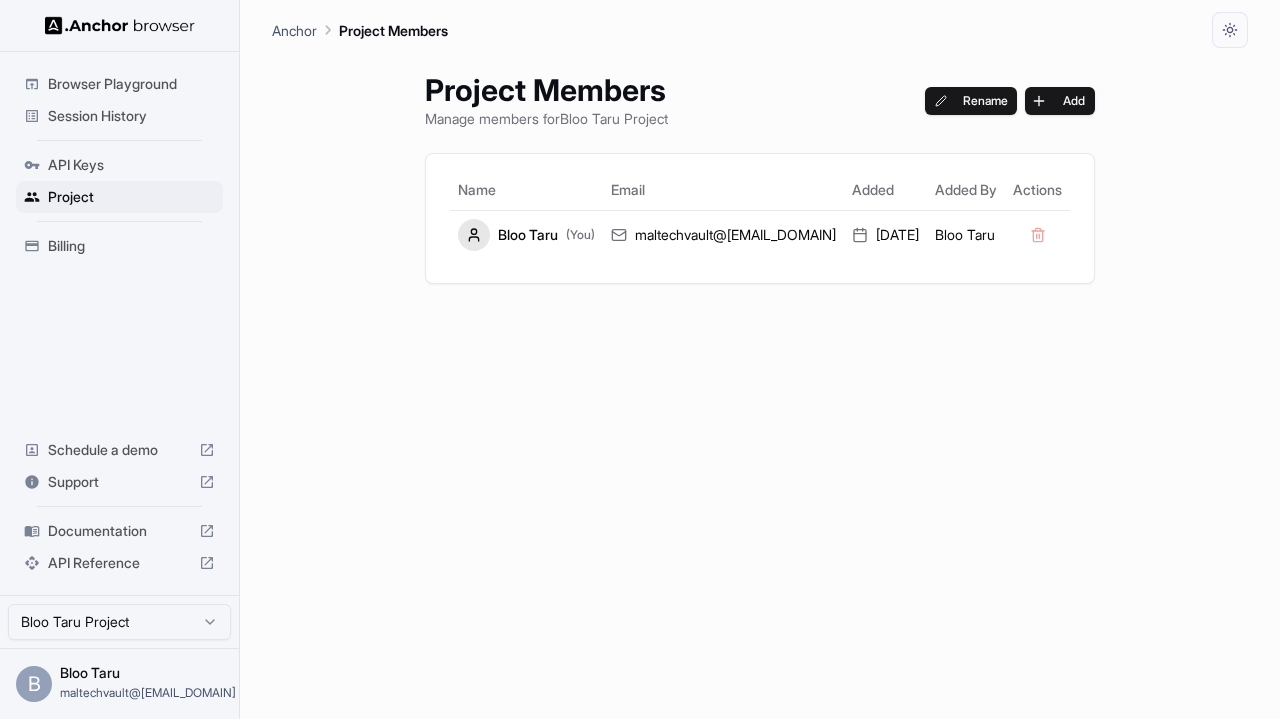 click on "Browser Playground Session History API Keys Project Billing Schedule a demo Support Documentation API Reference" at bounding box center [119, 323] 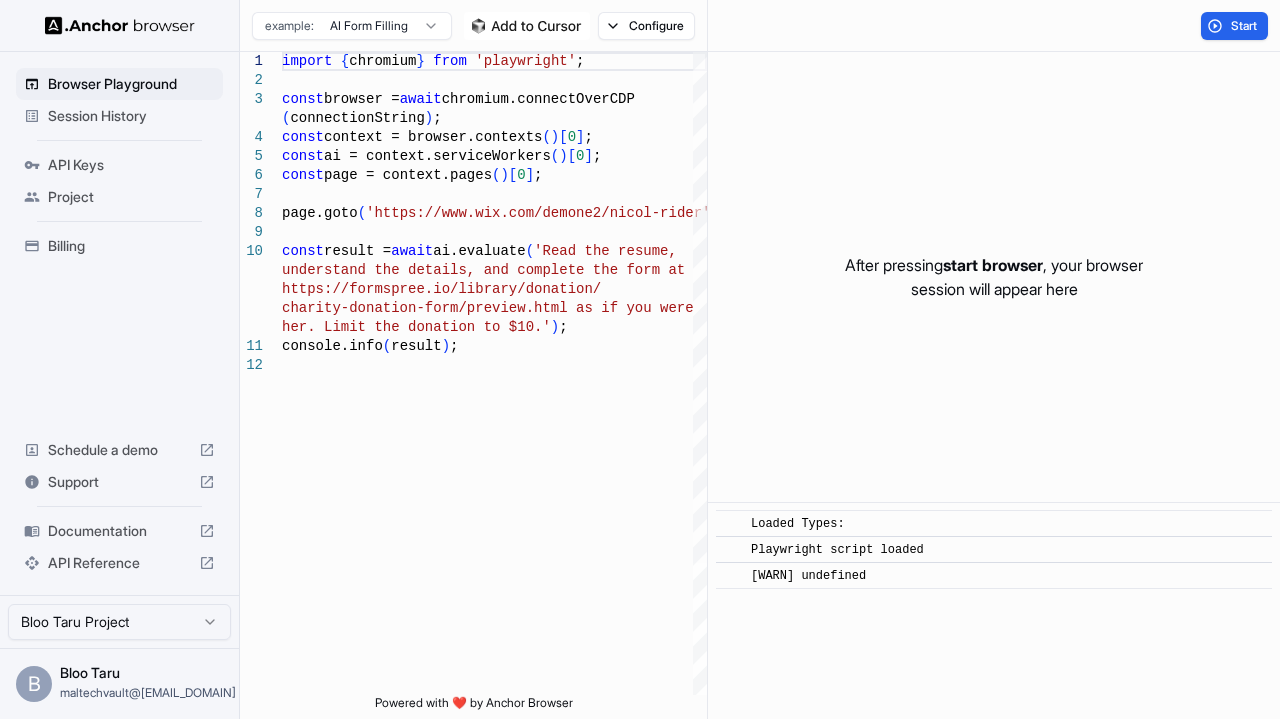 click on "Browser Playground Session History API Keys Project Billing Schedule a demo Support Documentation API Reference Bloo Taru Project B Bloo Taru maltechvault@[EMAIL_DOMAIN] Browser Playground example:  AI Form Filling Configure Start 1 2 3 4 5 6 7 8 9 10 11 12 import   {  chromium  }   from   'playwright' ; const  browser =  await  chromium.connectOverCDP ( connectionString ) ; const  context = browser.contexts ( ) [ 0 ] ; const  ai = context.serviceWorkers ( ) [ 0 ] ; const  page = context.pages ( ) [ 0 ] ; page.goto ( 'https://www.wix.com/demone2/nicol-rider' ) ; const  result =  await  ai.evaluate ( 'Read the resume,  understand the details, and complete the form at  https://formspree.io/library/donation/ charity-donation-form/preview.html as if you were  her. Limit the donation to $10.' ) ; console.info ( result ) ; Powered with ❤️ by Anchor Browser After pressing  start browser , your browser session will appear here ​ Loaded Types:  ​ ​ [WARN] undefined" at bounding box center [640, 359] 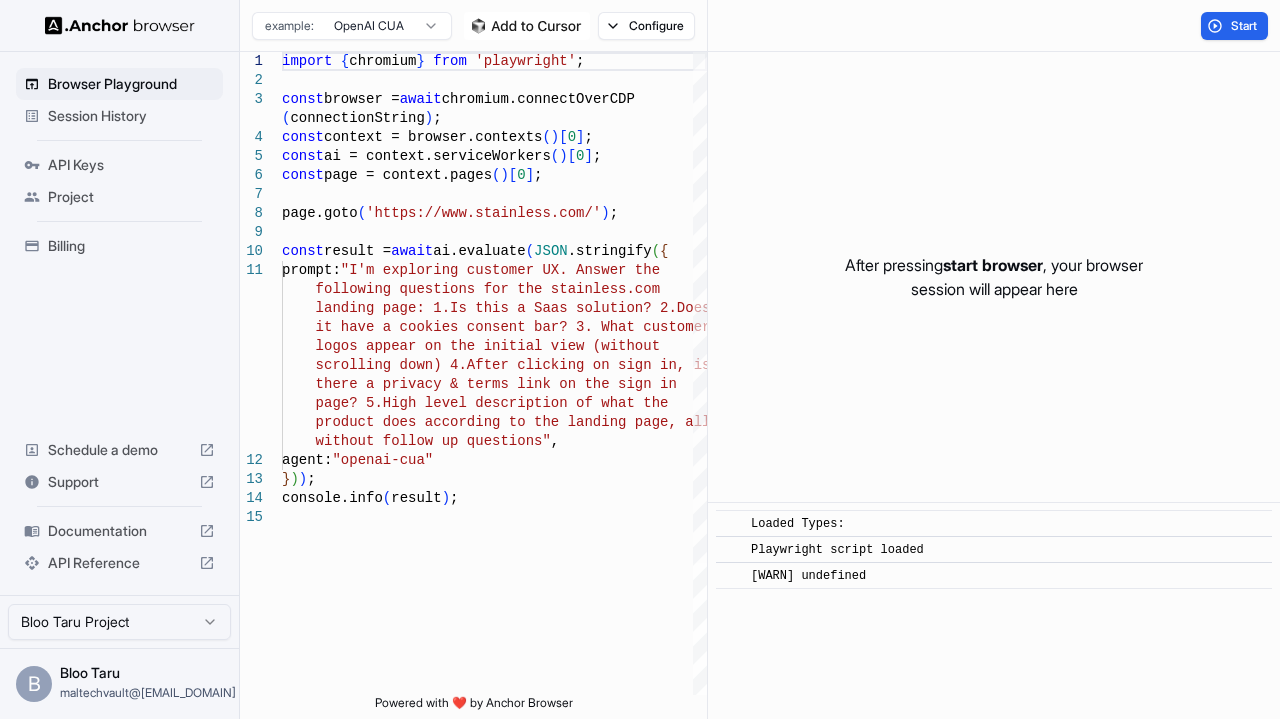 click on "Browser Playground Session History API Keys Project Billing Schedule a demo Support Documentation API Reference Bloo Taru Project B Bloo Taru maltechvault@[EMAIL_DOMAIN] Browser Playground example:  OpenAI CUA Configure Start 1 2 3 4 5 6 7 8 9 10 11 12 13 14 15 import   {  chromium  }   from   'playwright' ; const  browser =  await  chromium.connectOverCDP ( connectionString ) ; const  context = browser.contexts ( ) [ 0 ] ; const  ai = context.serviceWorkers ( ) [ 0 ] ; const  page = context.pages ( ) [ 0 ] ; page.goto ( 'https://www.stainless.com/' ) ; const  result =  await  ai.evaluate ( JSON .stringify ( {     prompt:  "I'm exploring customer UX. Answer the       following questions for the stainless.com       landing page: 1.Is this a Saas solution? 2.Does       it have a cookies consent bar? 3. What customer       logos appear on the initial view (without       scrolling down) 4.After clicking on sign in, is  , } )" at bounding box center [640, 359] 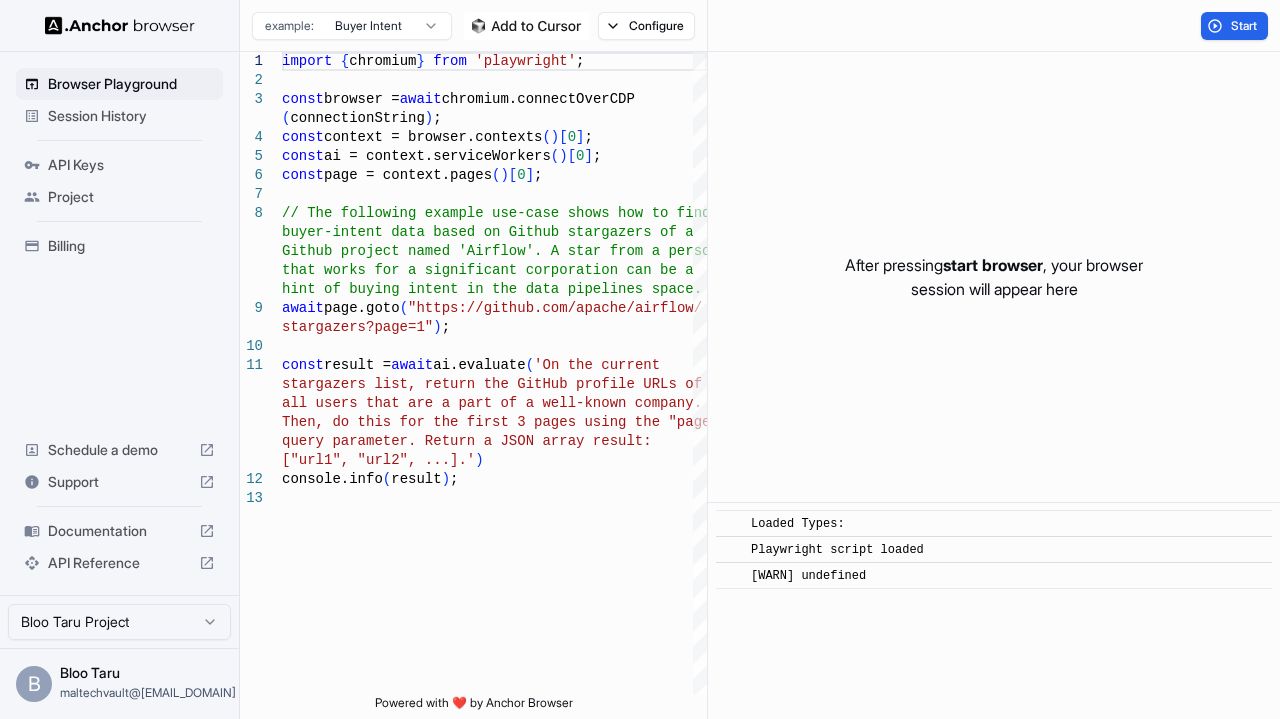click on "Browser Playground Session History API Keys Project Billing Schedule a demo Support Documentation API Reference Bloo Taru Project B Bloo Taru maltechvault@[EMAIL_DOMAIN] Browser Playground example:  Buyer Intent Configure Start 1 2 3 4 5 6 7 8 9 10 11 12 13 import   {  chromium  }   from   'playwright' ; const  browser =  await  chromium.connectOverCDP ( connectionString ) ; const  context = browser.contexts ( ) [ 0 ] ; const  ai = context.serviceWorkers ( ) [ 0 ] ; const  page = context.pages ( ) [ 0 ] ; // The following example use-case shows how to fin d  buyer-intent data based on Github stargazers of a  Github project named 'Airflow'. A star from a pers on  that works for a significant corporation can be a  hint of buying intent in the data pipelines space. await  page.goto ( "https://github.com/apache/airflow/ stargazers?page=1" ) ; const  result =  await  ai.evaluate ( 'On the current      e"  ["url1", "url2", ...].' ) ( result )" at bounding box center [640, 359] 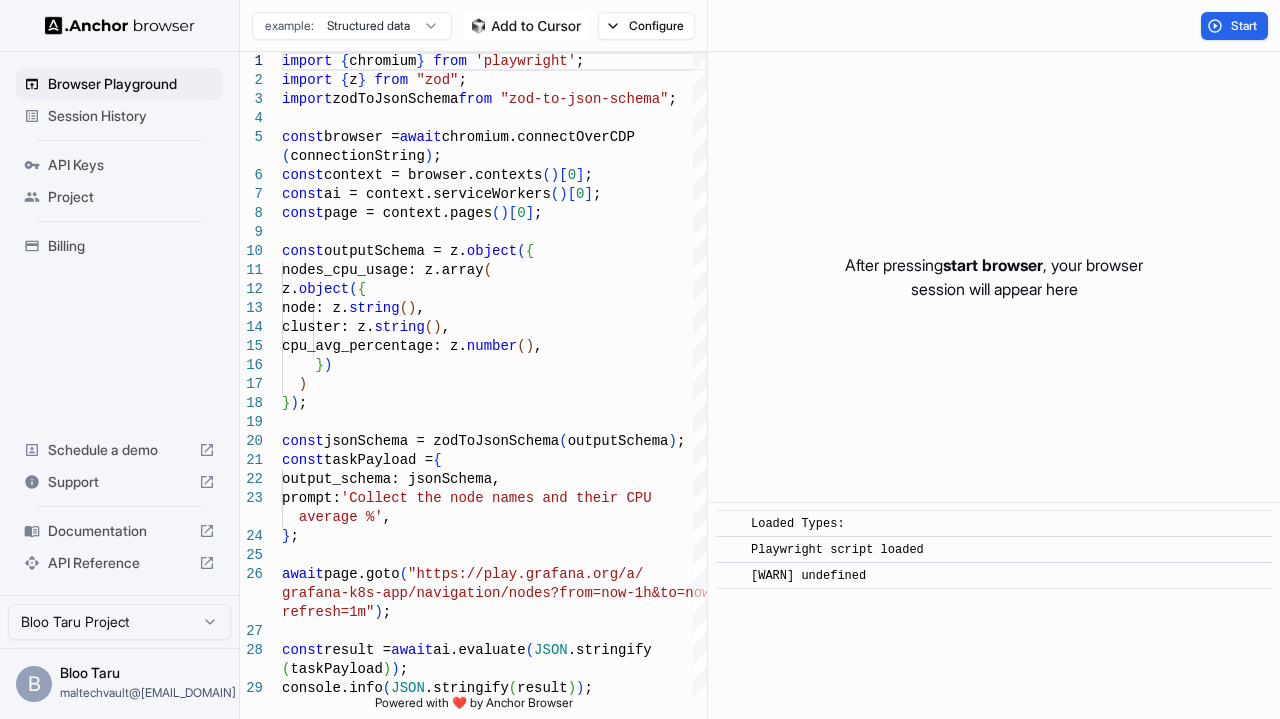 click on "Browser Playground Session History API Keys Project Billing Schedule a demo Support Documentation API Reference Bloo Taru Project B Bloo Taru maltechvault@[EMAIL_DOMAIN] Browser Playground example:  Structured data Configure Start 6 7 8 9 10 11 12 13 14 15 16 17 18 19 20 21 22 23 24 25 26 27 28 29 3 4 5 1 2 ( connectionString ) ; const  context = browser.contexts ( ) [ 0 ] ; const  ai = context.serviceWorkers ( ) [ 0 ] ; const  page = context.pages ( ) [ 0 ] ; const  outputSchema = z. object ( {   nodes_cpu_usage: z.array (     z. object ( {       node: z. string ( ) ,       cluster: z. string ( ) ,       cpu_avg_percentage: z. number ( ) ,      } )    ) } ) ; const  jsonSchema = zodToJsonSchema ( outputSchema ) ; const  taskPayload =  {   output_schema: jsonSchema,   prompt:  'Collect the node names and their CPU     average %' , } ; await  page.goto ( "https://play.grafana.org/a/ grafana-k8s-app/navigation/nodes?from=now-1h&to=no w& ) ; (" at bounding box center (640, 359) 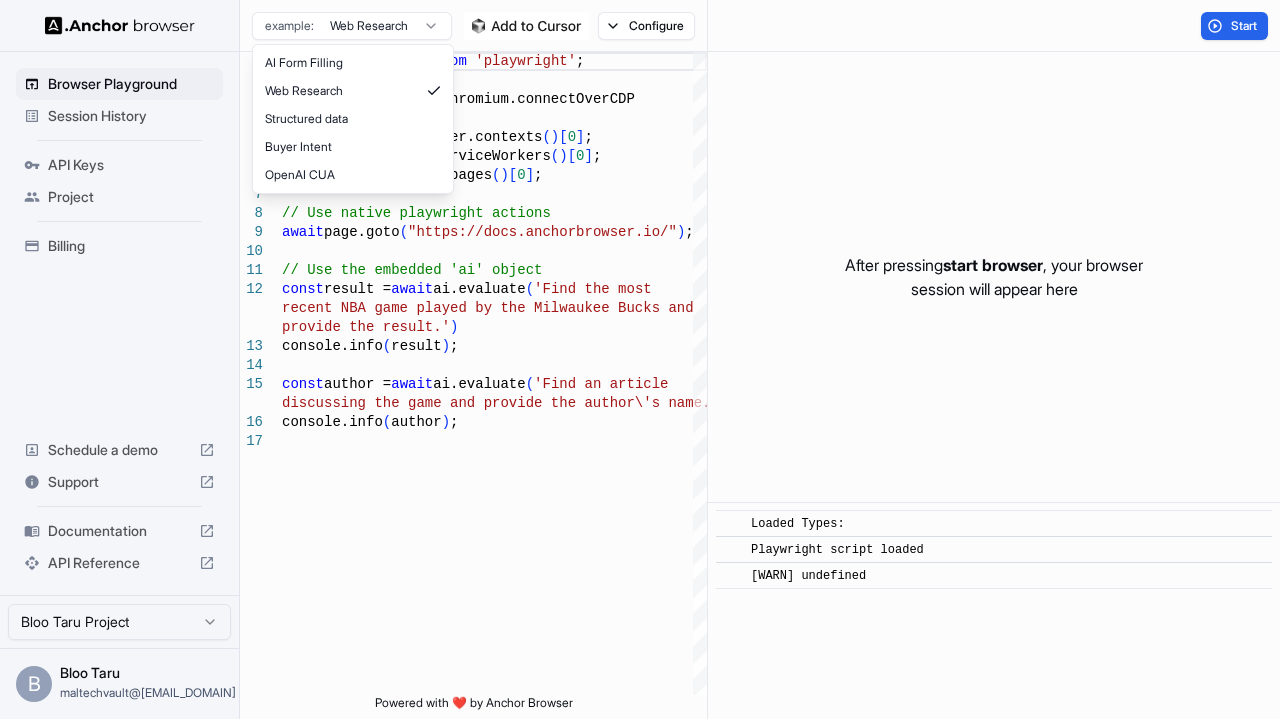 click on "Browser Playground Session History API Keys Project Billing Schedule a demo Support Documentation API Reference Bloo Taru Project B Bloo Taru maltechvault@[EMAIL_DOMAIN] Browser Playground example:  Web Research Configure Start 1 2 3 4 5 6 7 8 9 10 11 12 13 14 15 16 17 import   {  chromium  }   from   'playwright' ; const  browser =  await  chromium.connectOverCDP ( connectionString ) ; const  context = browser.contexts ( ) [ 0 ] ; const  ai = context.serviceWorkers ( ) [ 0 ] ; const  page = context.pages ( ) [ 0 ] ; // Use native playwright actions await  page.goto ( "https://docs.anchorbrowser.io/" ) ; // Use the embedded 'ai' object const  result =  await  ai.evaluate ( 'Find the most  recent NBA game played by the Milwaukee Bucks and  provide the result.' ) console.info ( result ) ; const  author =  await  ai.evaluate ( 'Find an article  discussing the game and provide the author\'s name .' ) console.info ( author ) ; const  browser:  Browser ​" at bounding box center [640, 359] 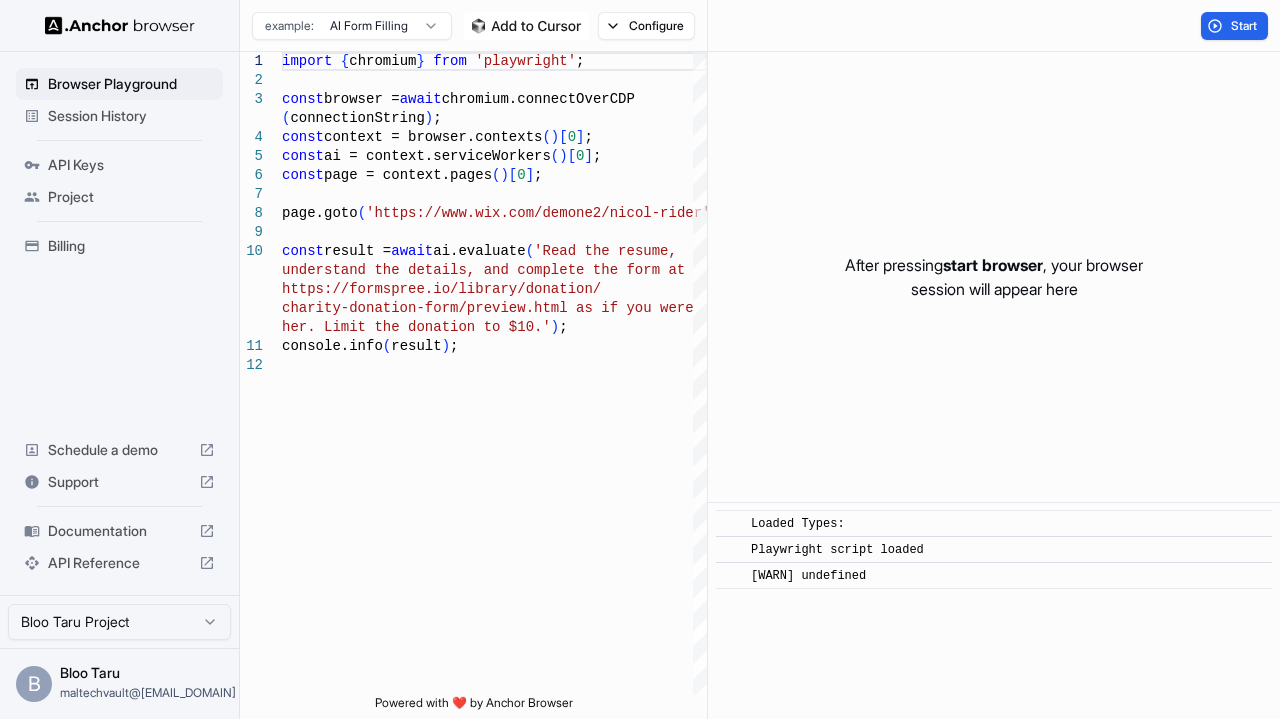 click at bounding box center (527, 26) 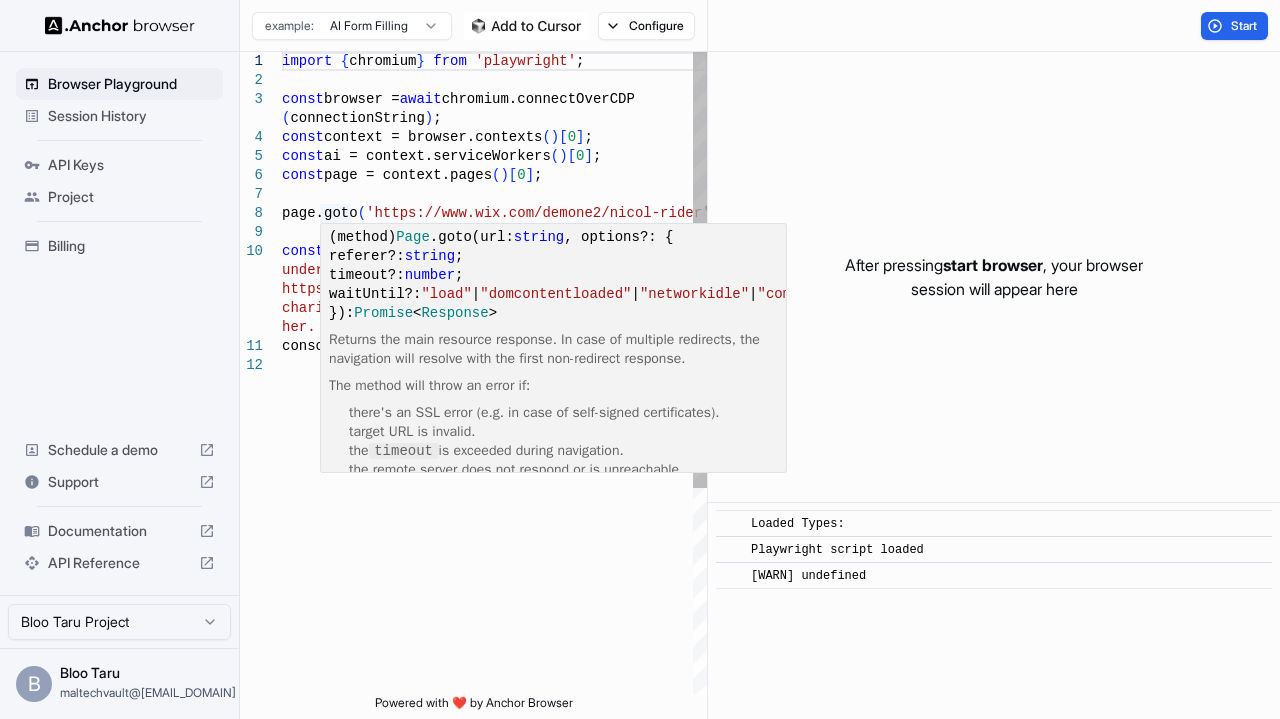 scroll, scrollTop: 0, scrollLeft: 0, axis: both 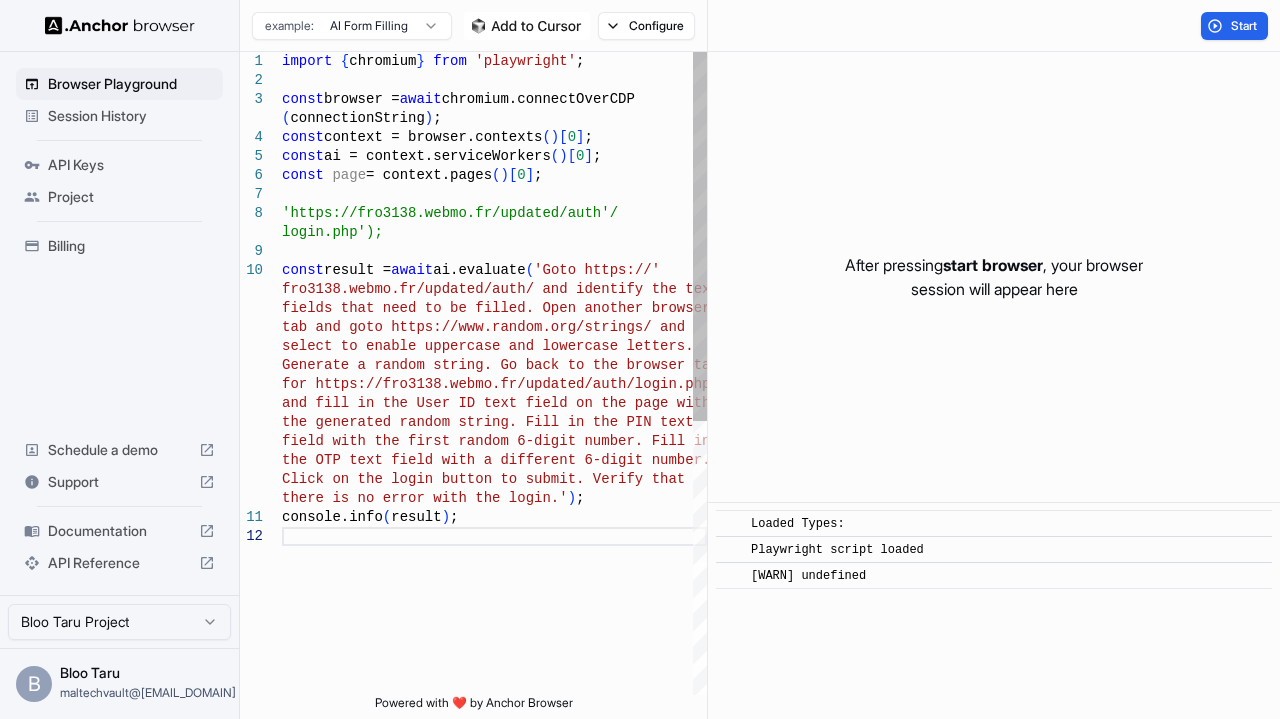 type on "**********" 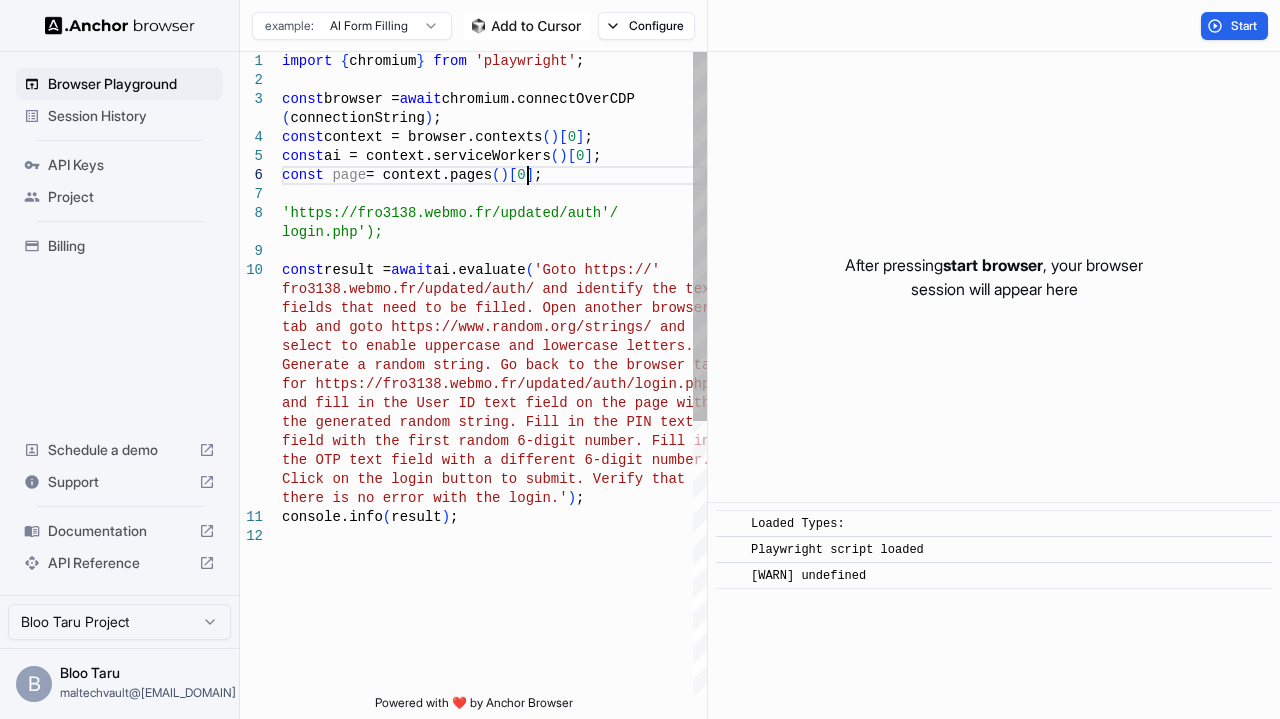 click on "import   {  chromium  }   from   'playwright' ; const  browser =  await  chromium.connectOverCDP ( connectionString ) ; const  context = browser.contexts ( ) [ 0 ] ; const  ai = context.serviceWorkers ( ) [ 0 ] ; const   page  = context.pages ( ) [ 0 ] ; //page.goto('https://fro3138.webmo.fr/updated/auth / const  result =  await  ai.evaluate ( 'Goto https:// fro3138.webmo.fr/updated/auth/ and identify the te xt  fields that need to be filled. Open another browse r  tab and goto https://www.random.org/strings/ and  login.php'); select to enable uppercase and lowercase letters.  Generate a random string. Go back to the browser t ab  for https://fro3138.webmo.fr/updated/auth/login.ph p  and fill in the User ID text field on the page wit h  the generated random string. Fill in the PIN text  field with the first random 6-digit number. Fill i n  the OTP text field with a different 6-digit number .  ) ; console.info (" at bounding box center (494, 611) 